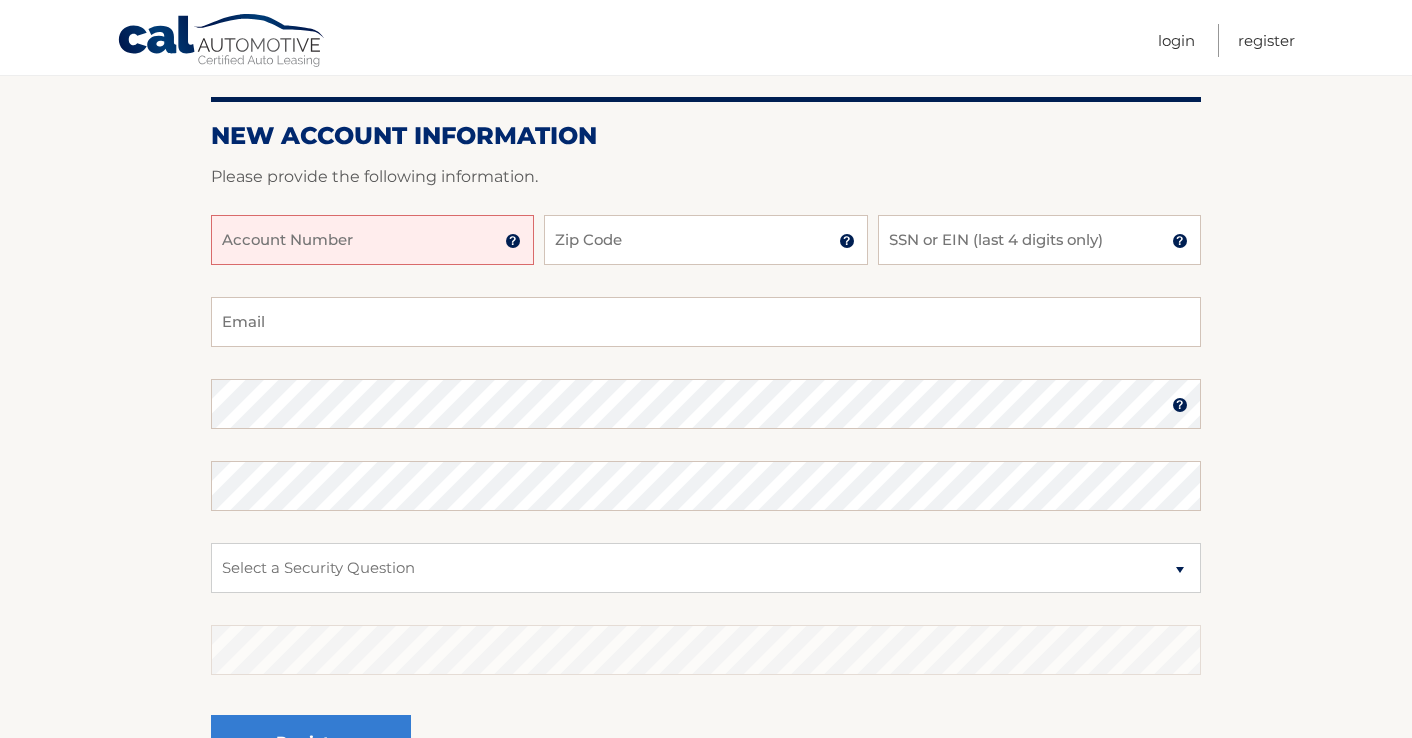 scroll, scrollTop: 200, scrollLeft: 0, axis: vertical 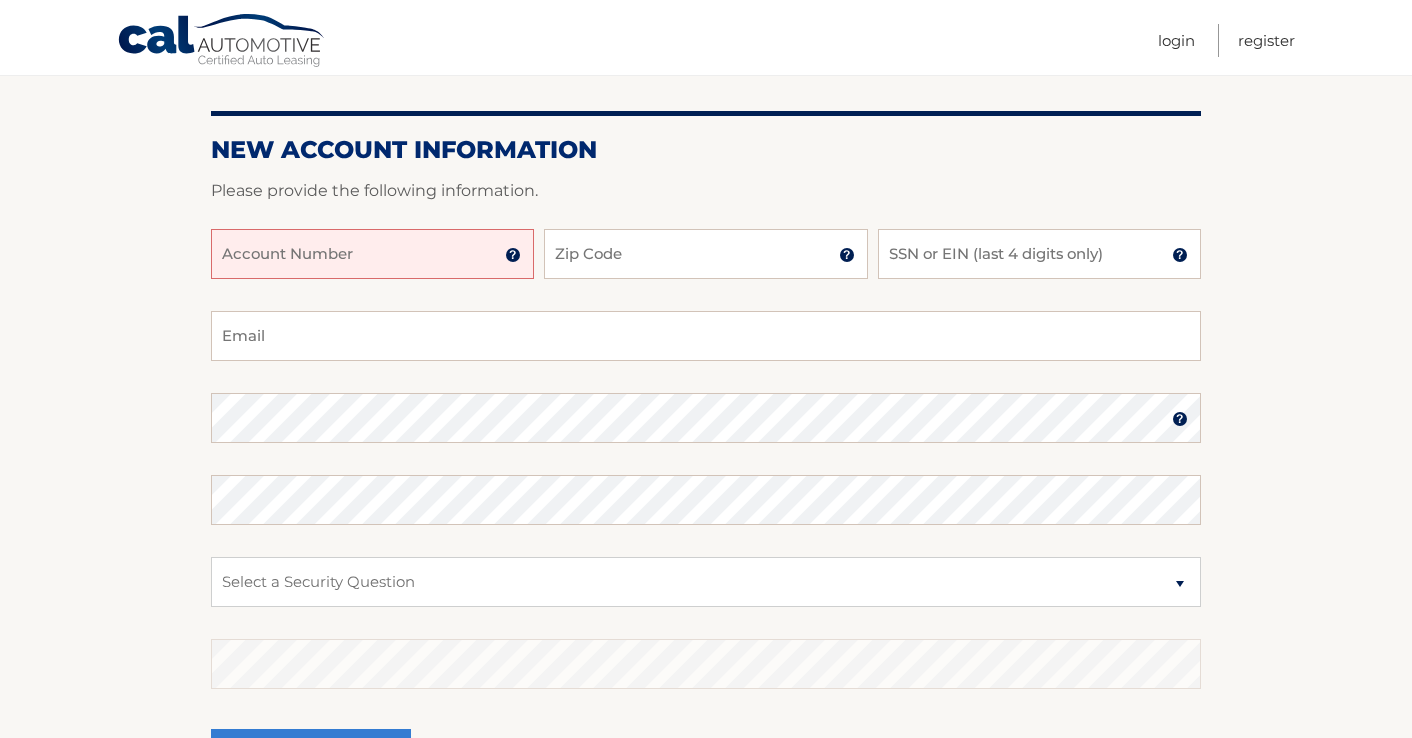 click on "Account Number" at bounding box center (372, 254) 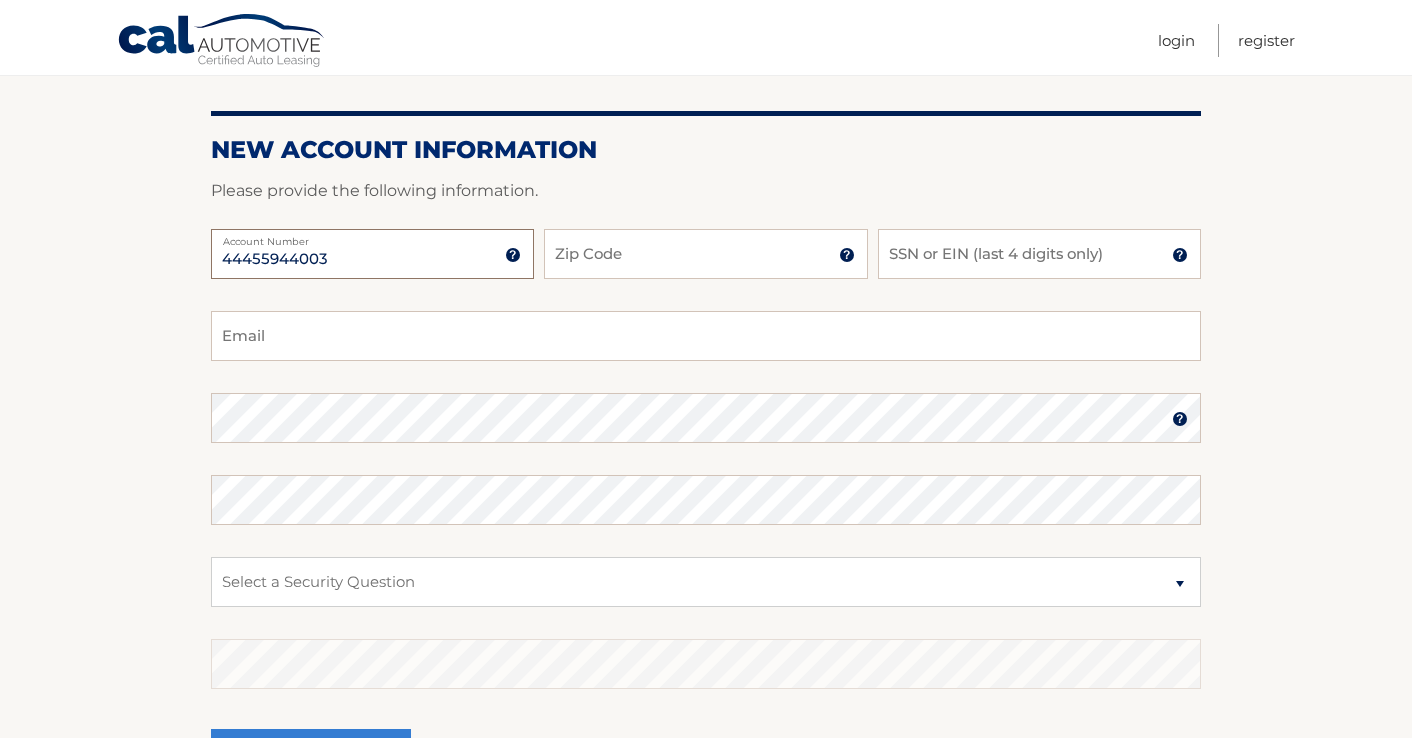 type on "44455944003" 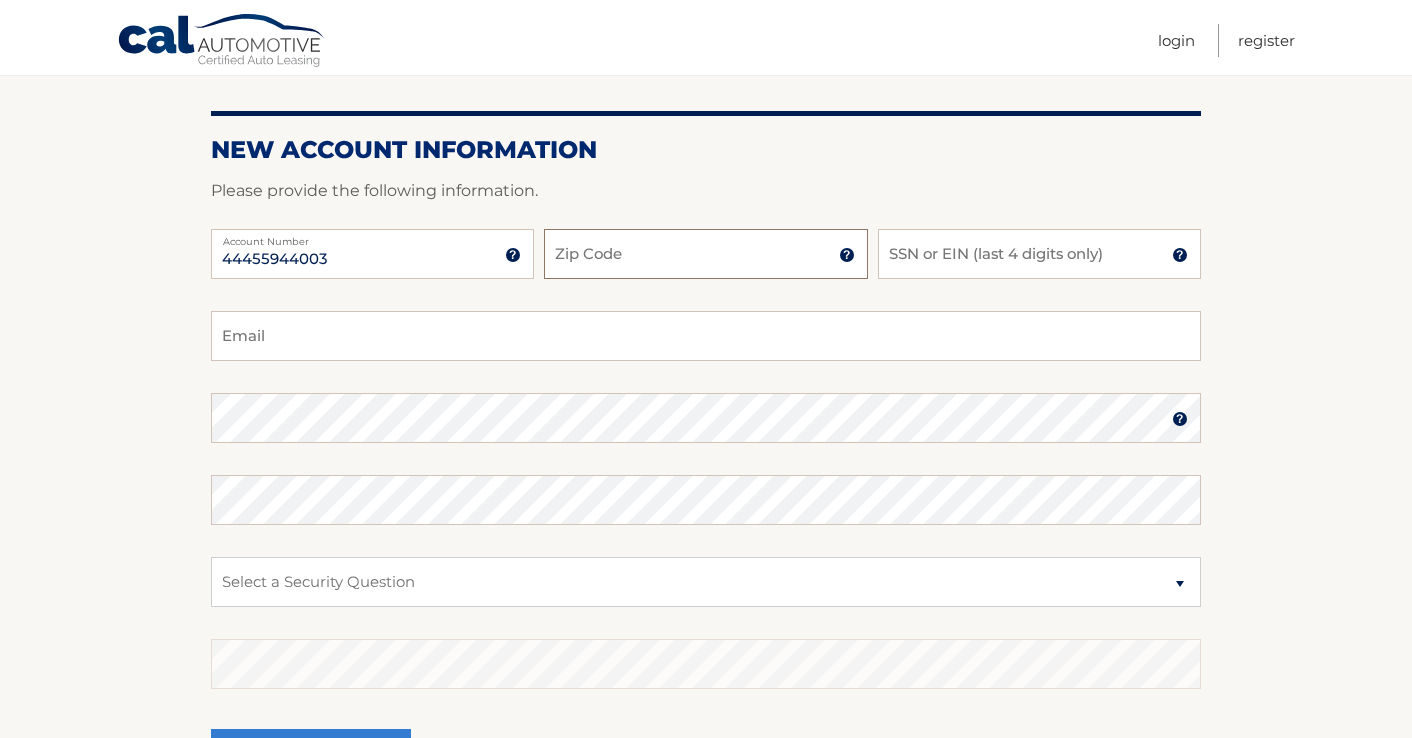 click on "Zip Code" at bounding box center [705, 254] 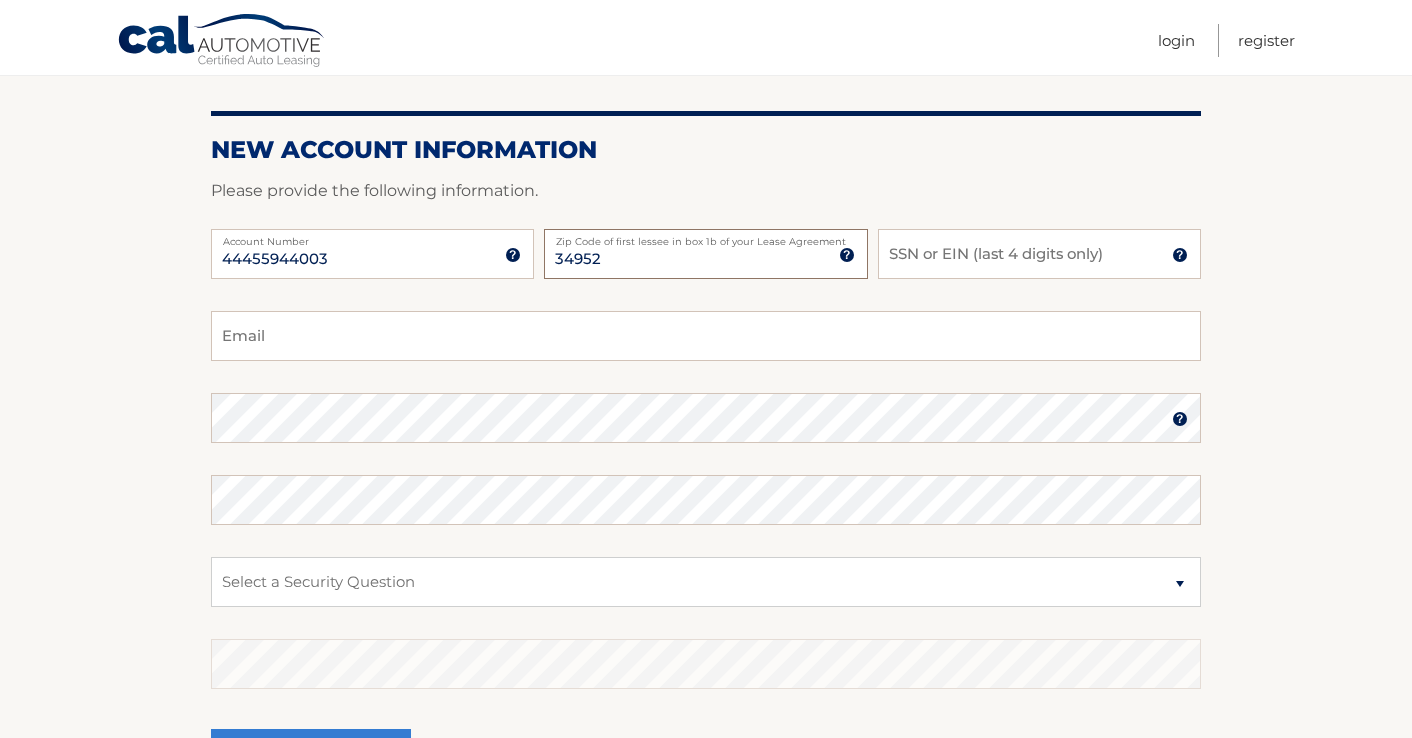 type on "34952" 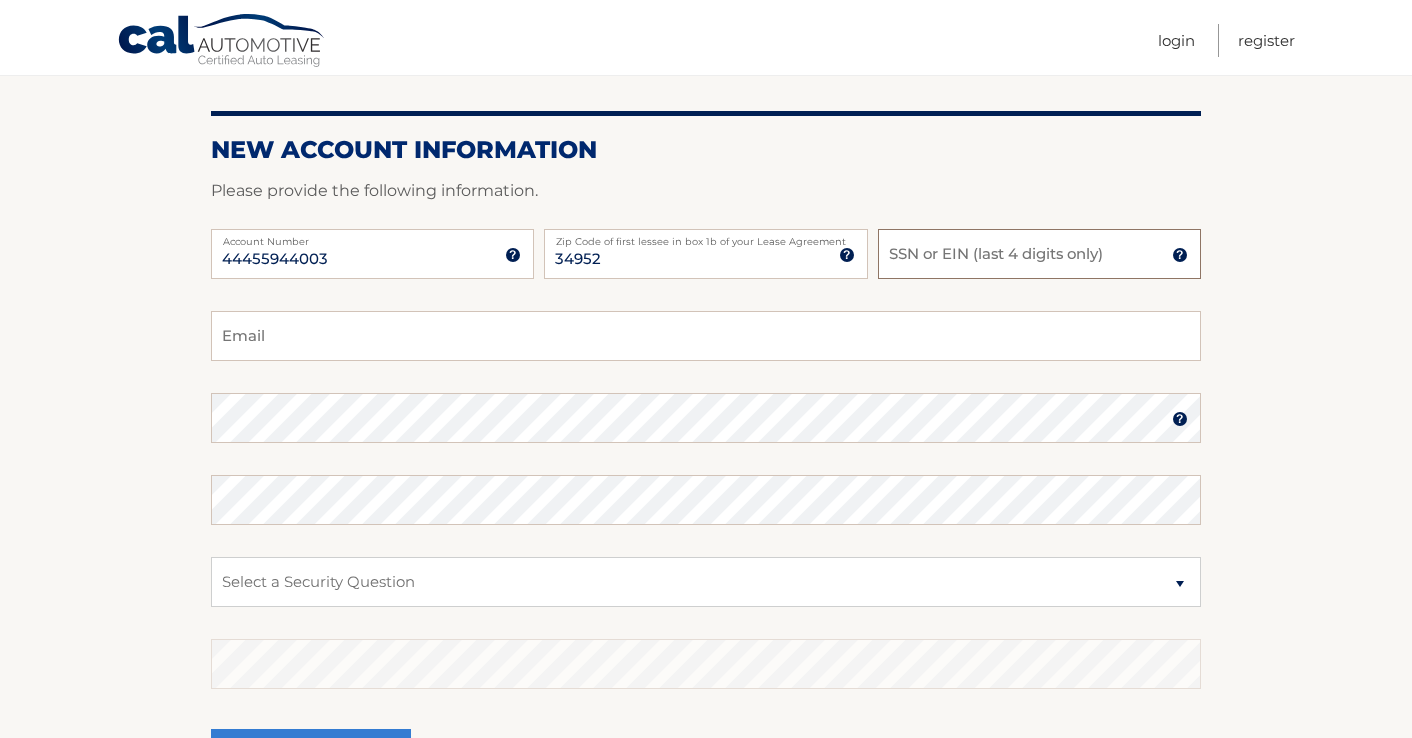 click on "SSN or EIN (last 4 digits only)" at bounding box center [1039, 254] 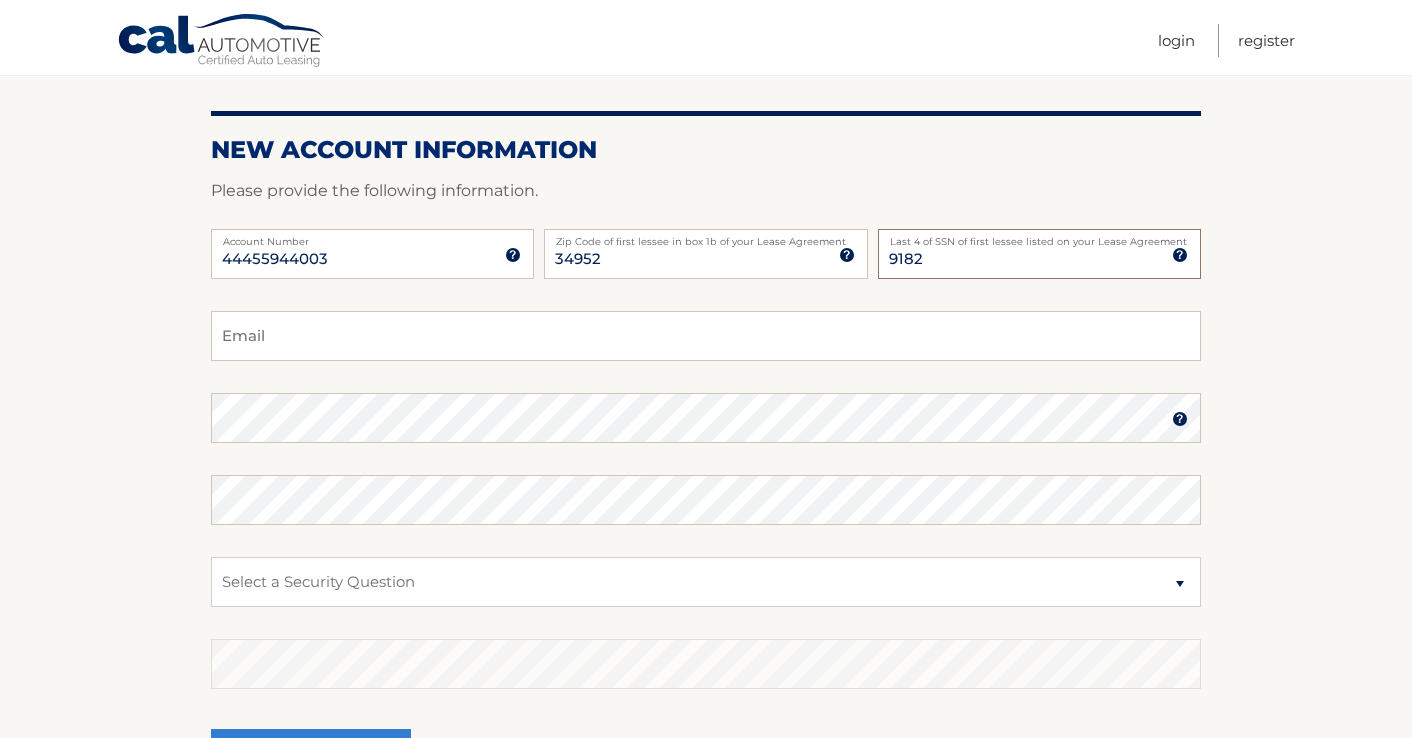 type on "9182" 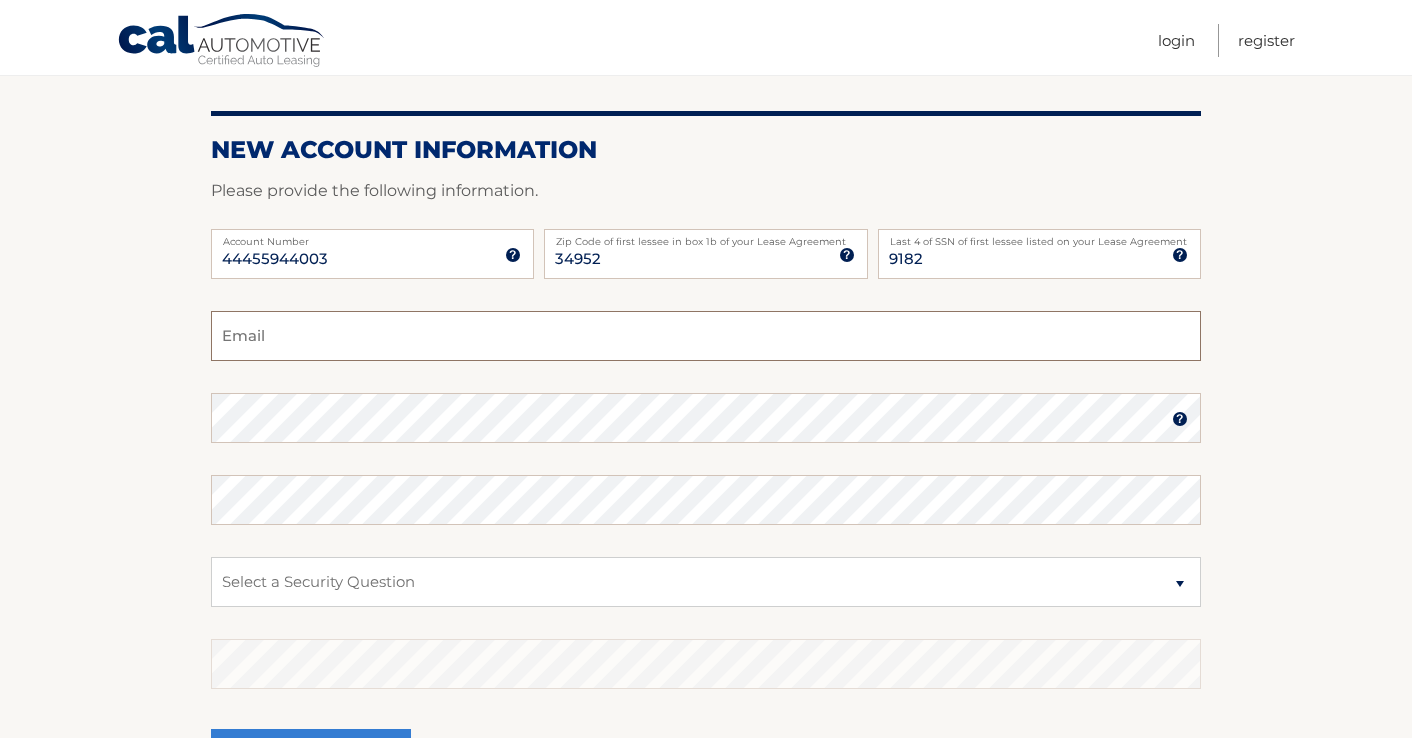 click on "Email" at bounding box center (706, 336) 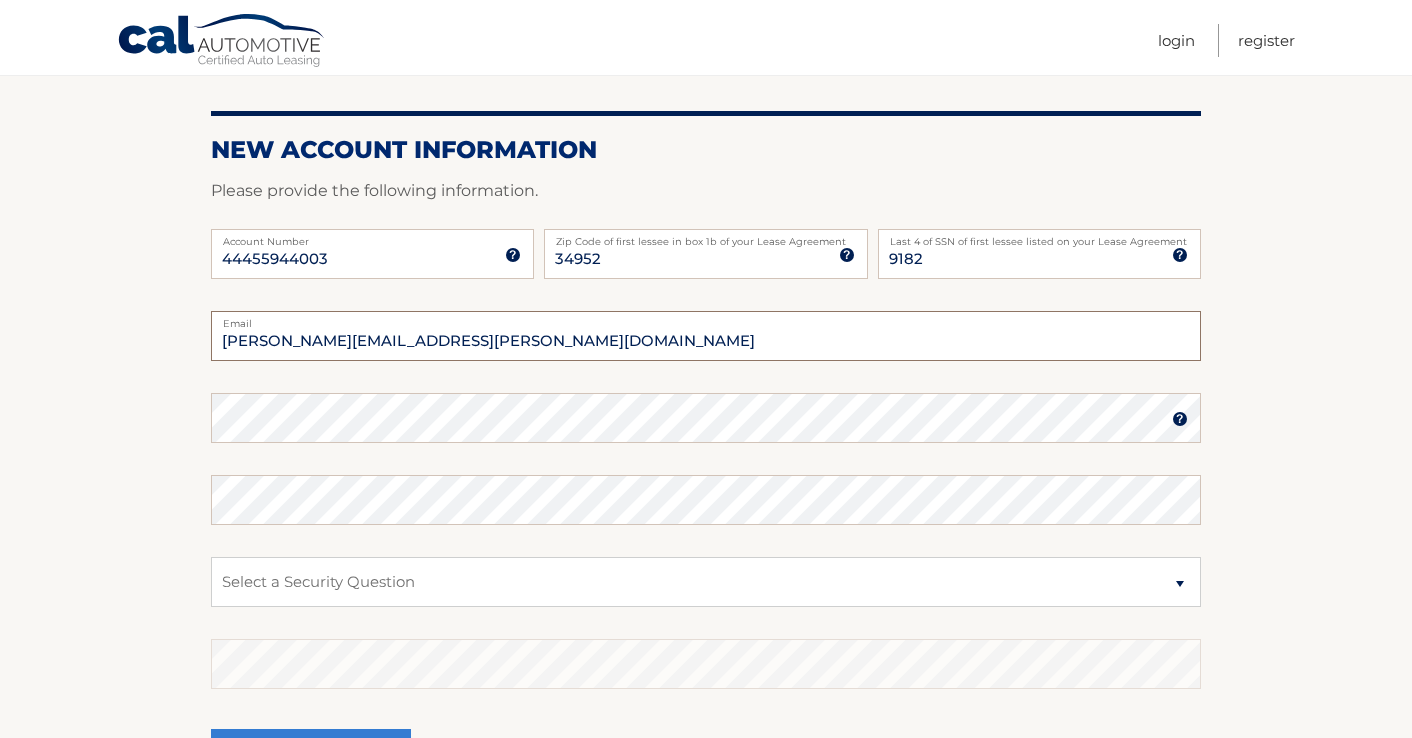 type on "michael.g.jennings@gmail.com" 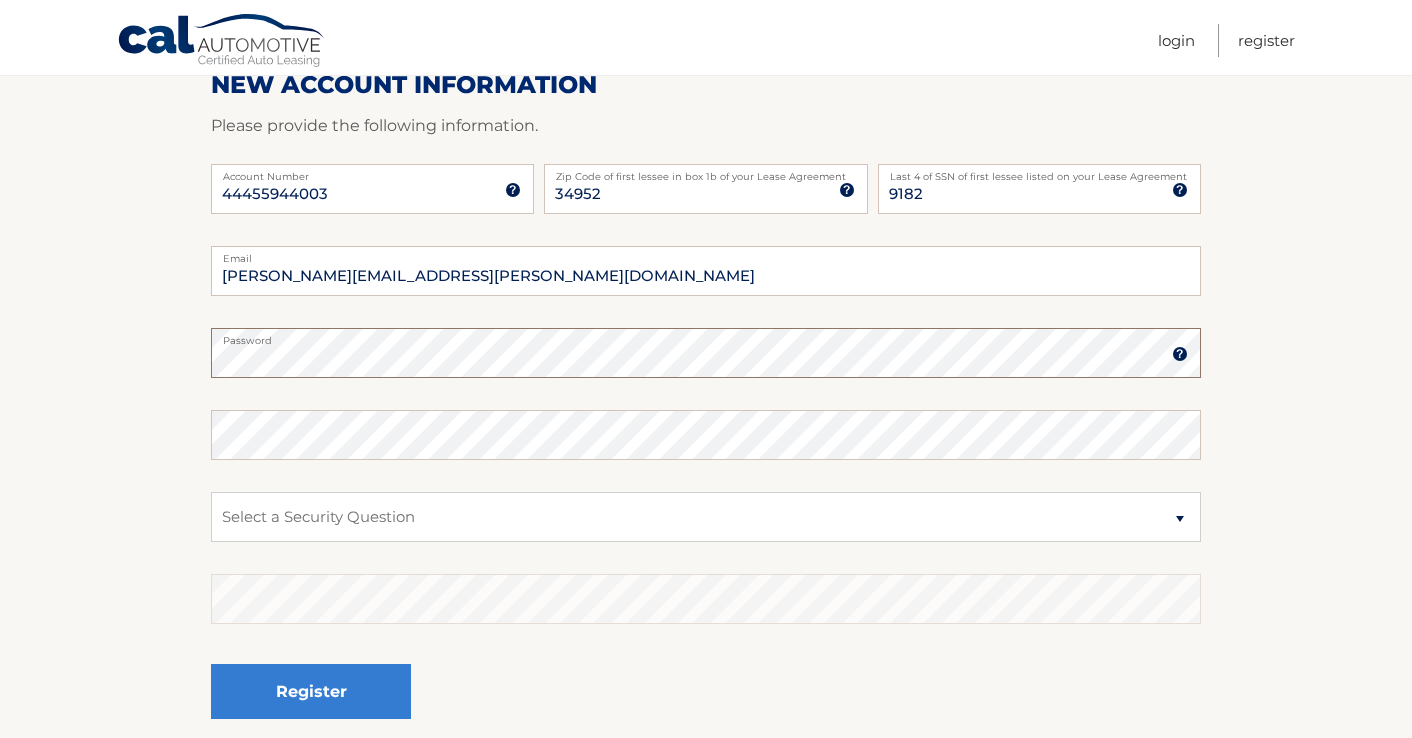 scroll, scrollTop: 300, scrollLeft: 0, axis: vertical 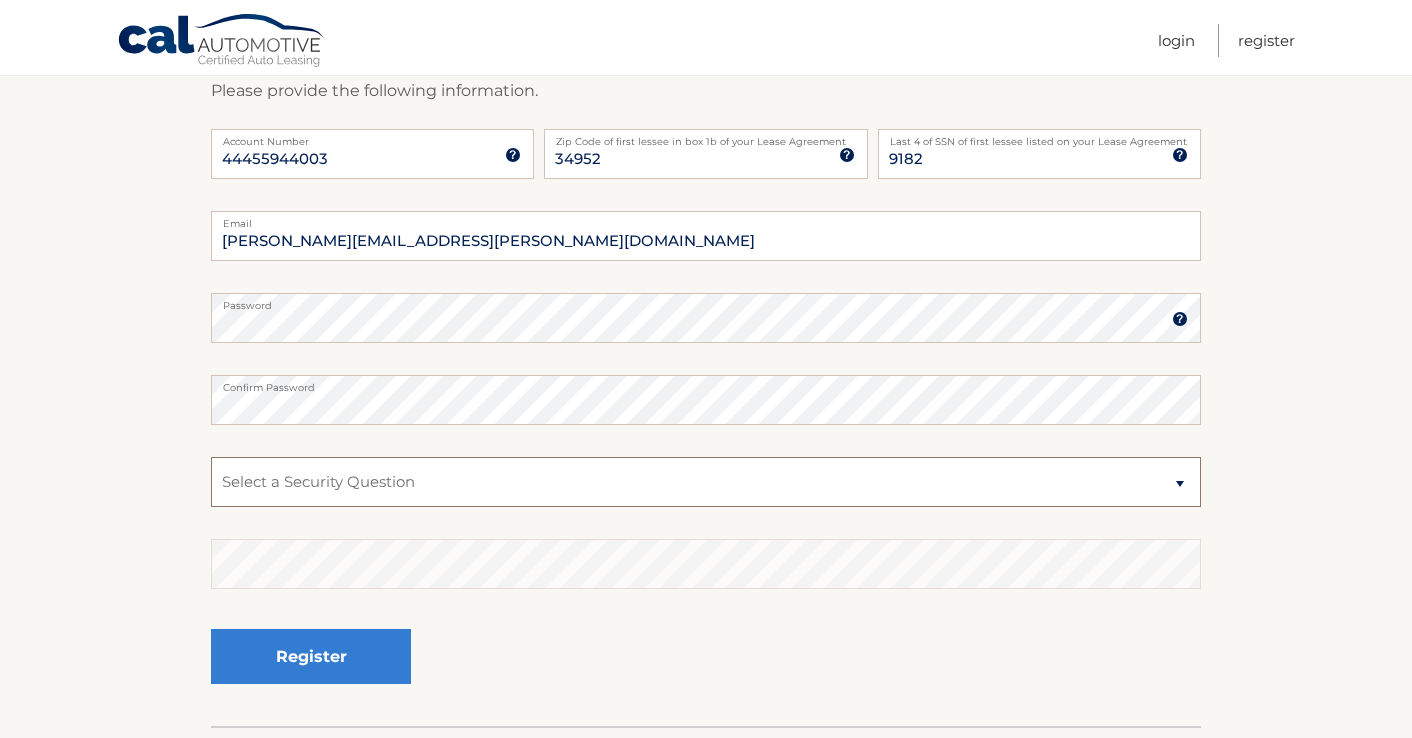 click on "Select a Security Question
What was the name of your elementary school?
What is your mother’s maiden name?
What street did you live on in the third grade?
In what city or town was your first job?
What was your childhood phone number including area code? (e.g., 000-000-0000)" at bounding box center (706, 482) 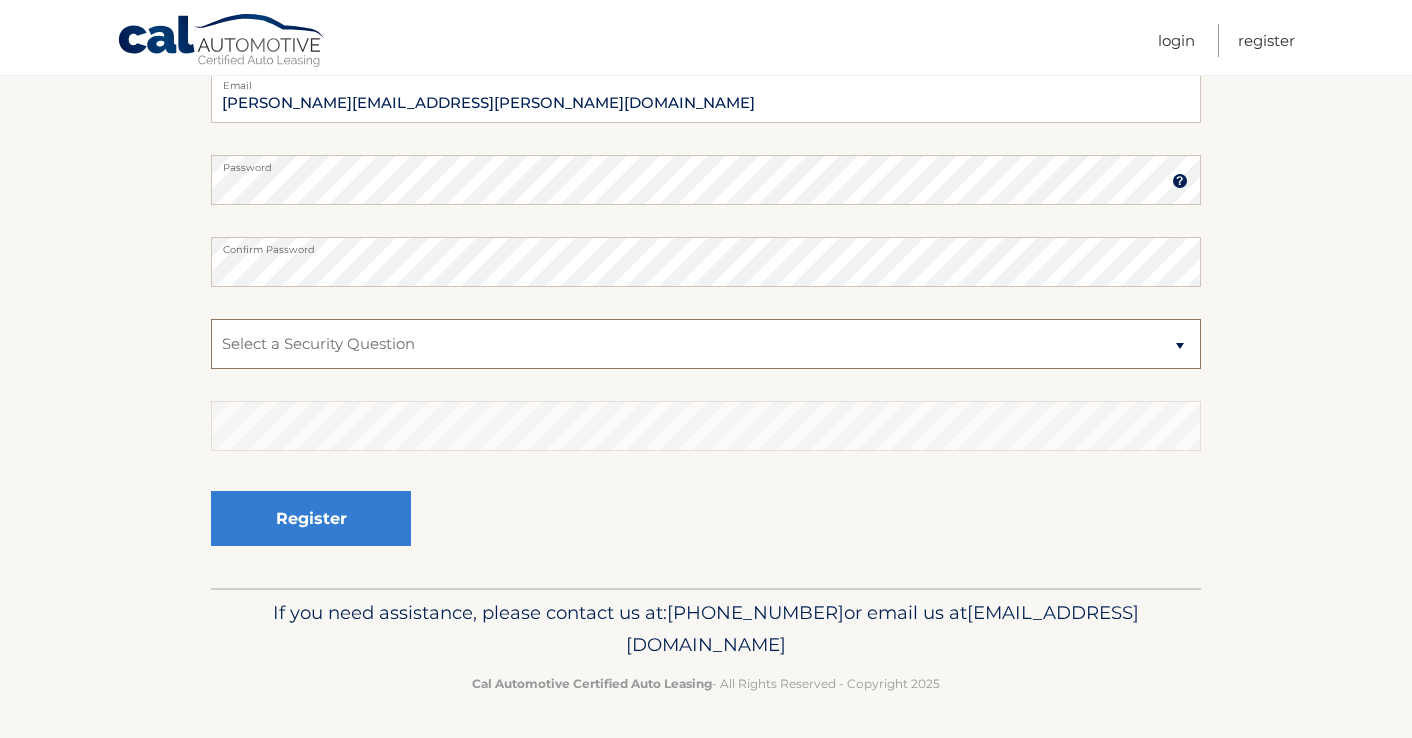 scroll, scrollTop: 440, scrollLeft: 0, axis: vertical 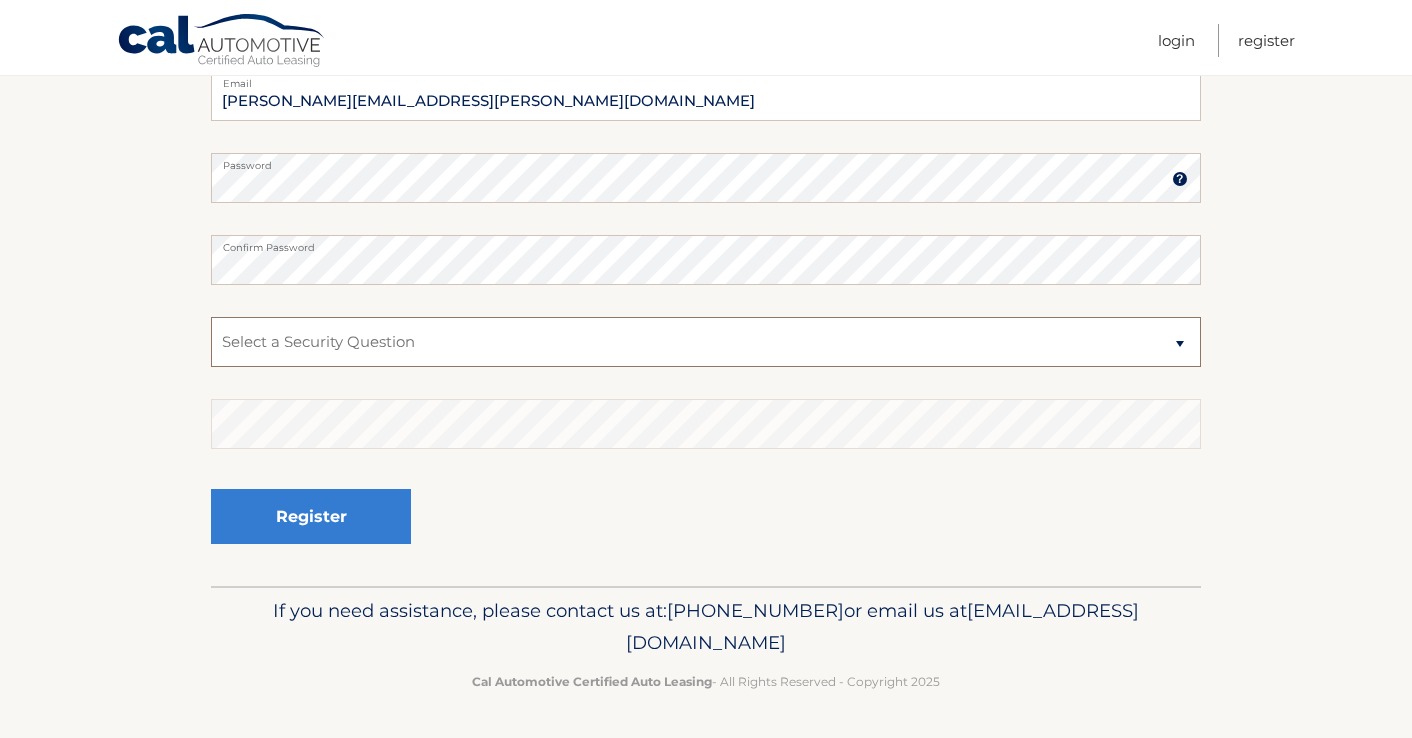 click on "Select a Security Question
What was the name of your elementary school?
What is your mother’s maiden name?
What street did you live on in the third grade?
In what city or town was your first job?
What was your childhood phone number including area code? (e.g., 000-000-0000)" at bounding box center (706, 342) 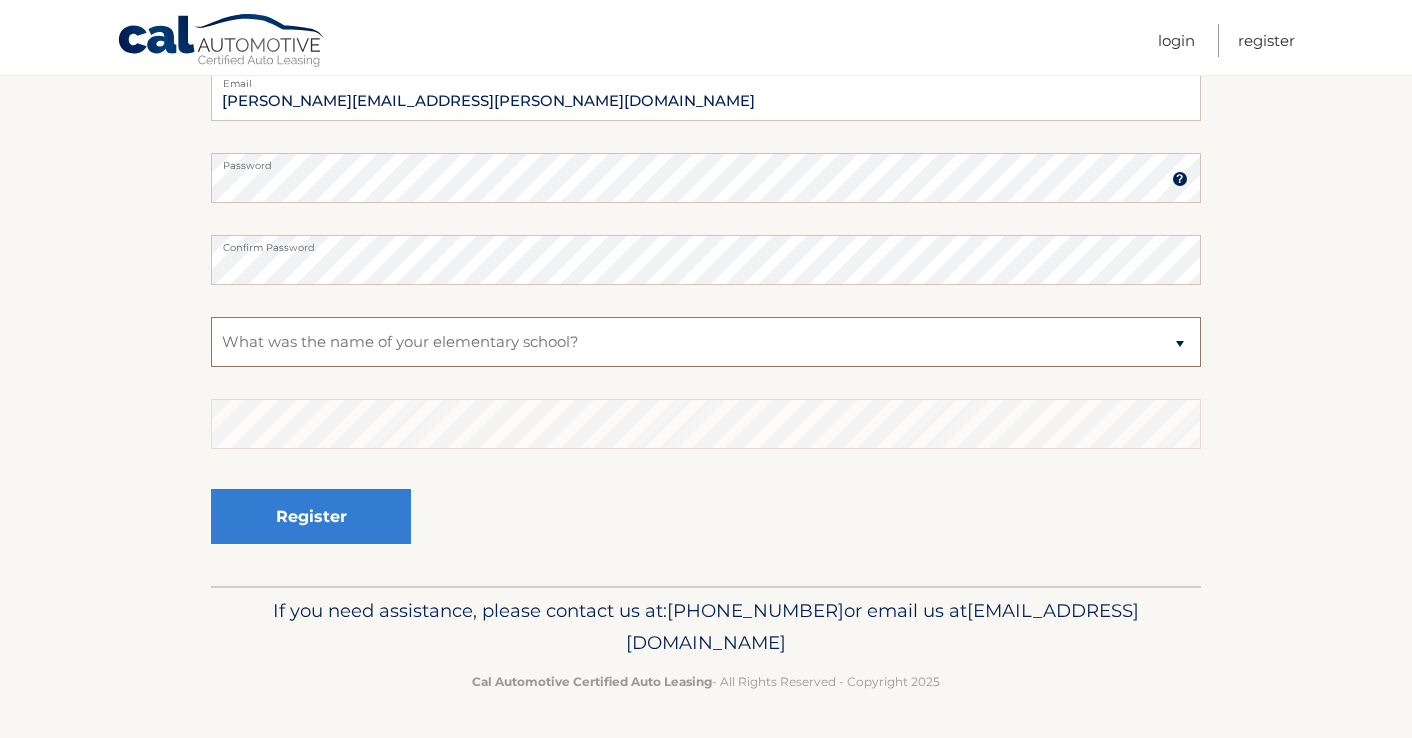 click on "Select a Security Question
What was the name of your elementary school?
What is your mother’s maiden name?
What street did you live on in the third grade?
In what city or town was your first job?
What was your childhood phone number including area code? (e.g., 000-000-0000)" at bounding box center [706, 342] 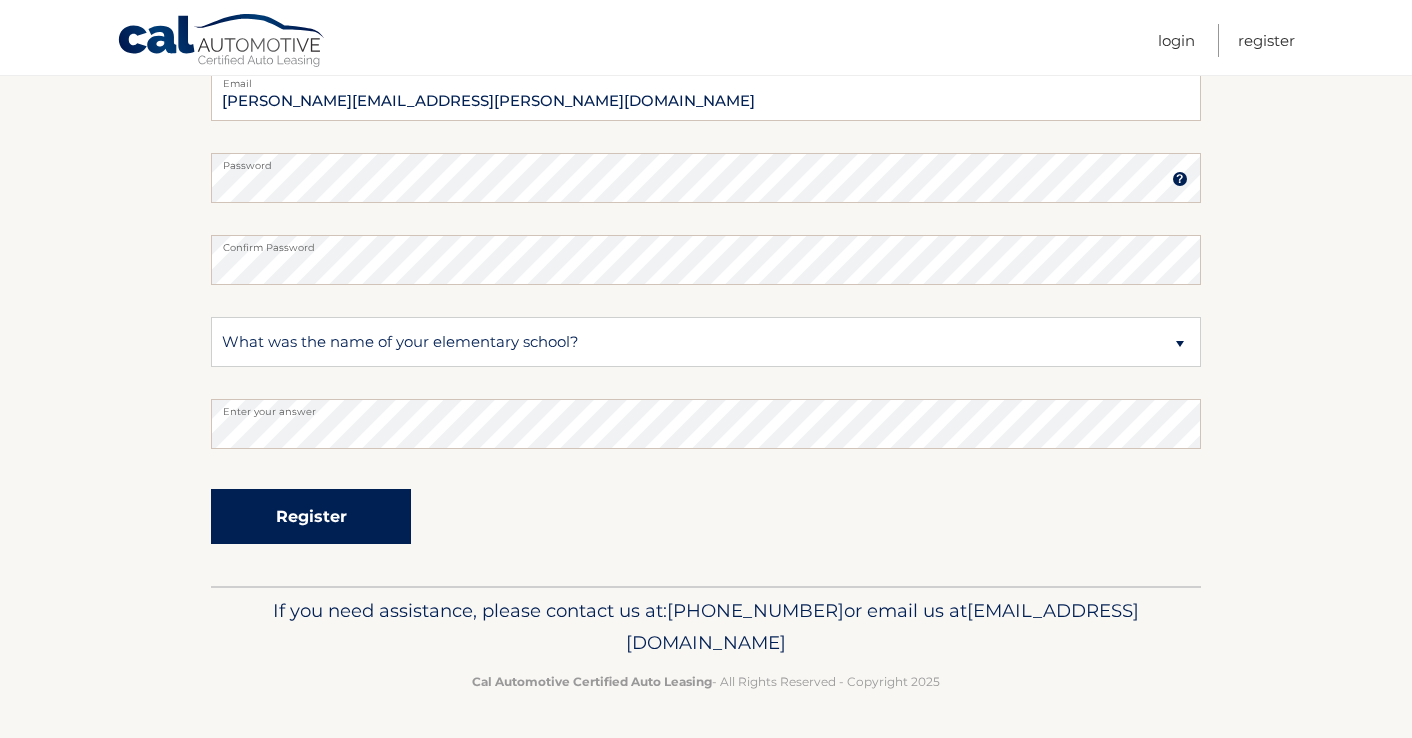 click on "Register" at bounding box center [311, 516] 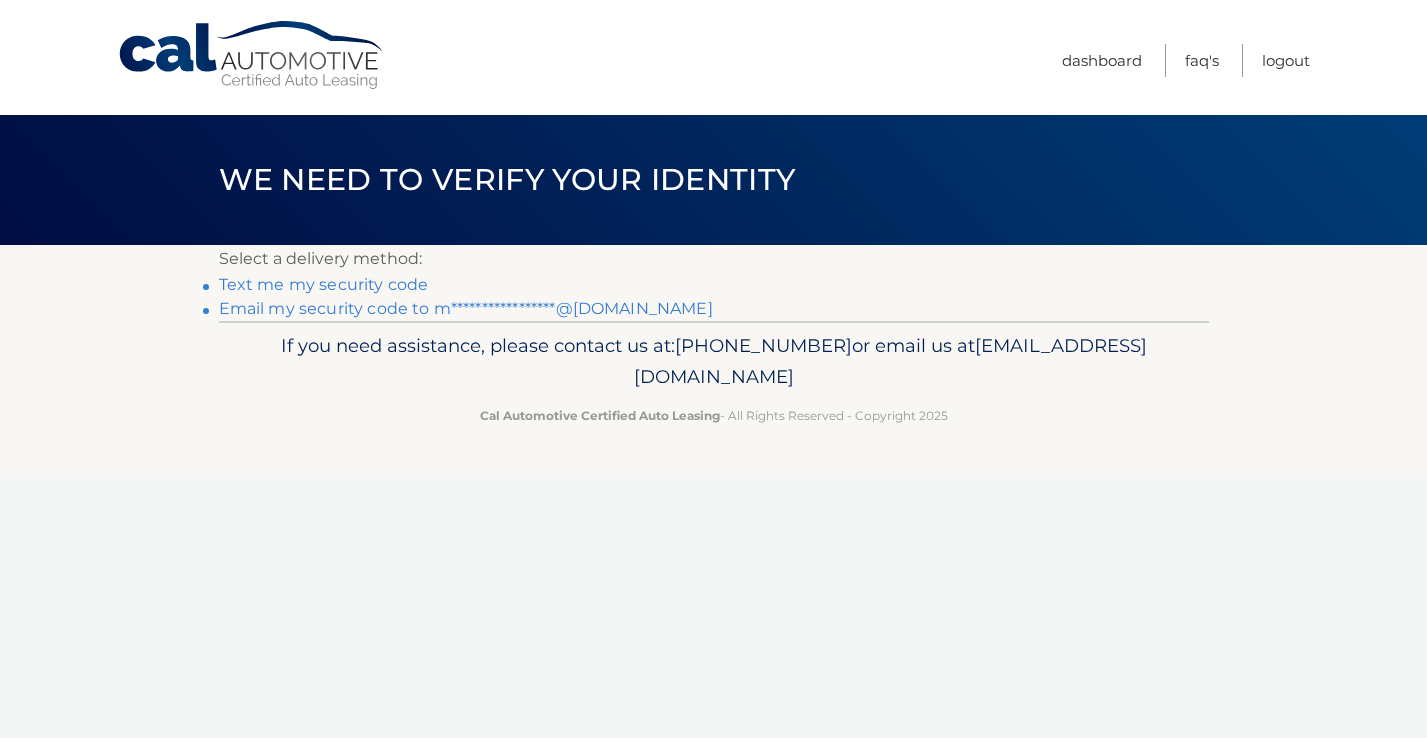 scroll, scrollTop: 0, scrollLeft: 0, axis: both 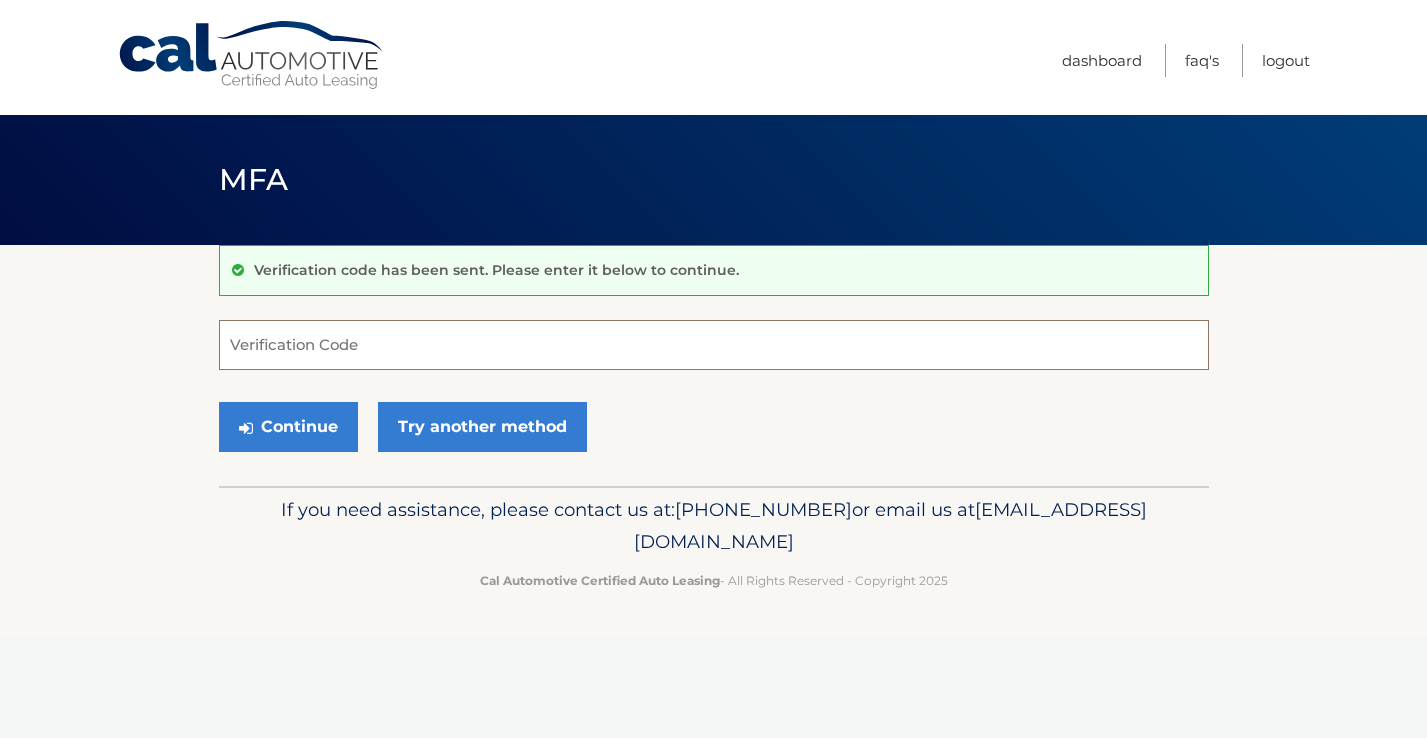 click on "Verification Code" at bounding box center [714, 345] 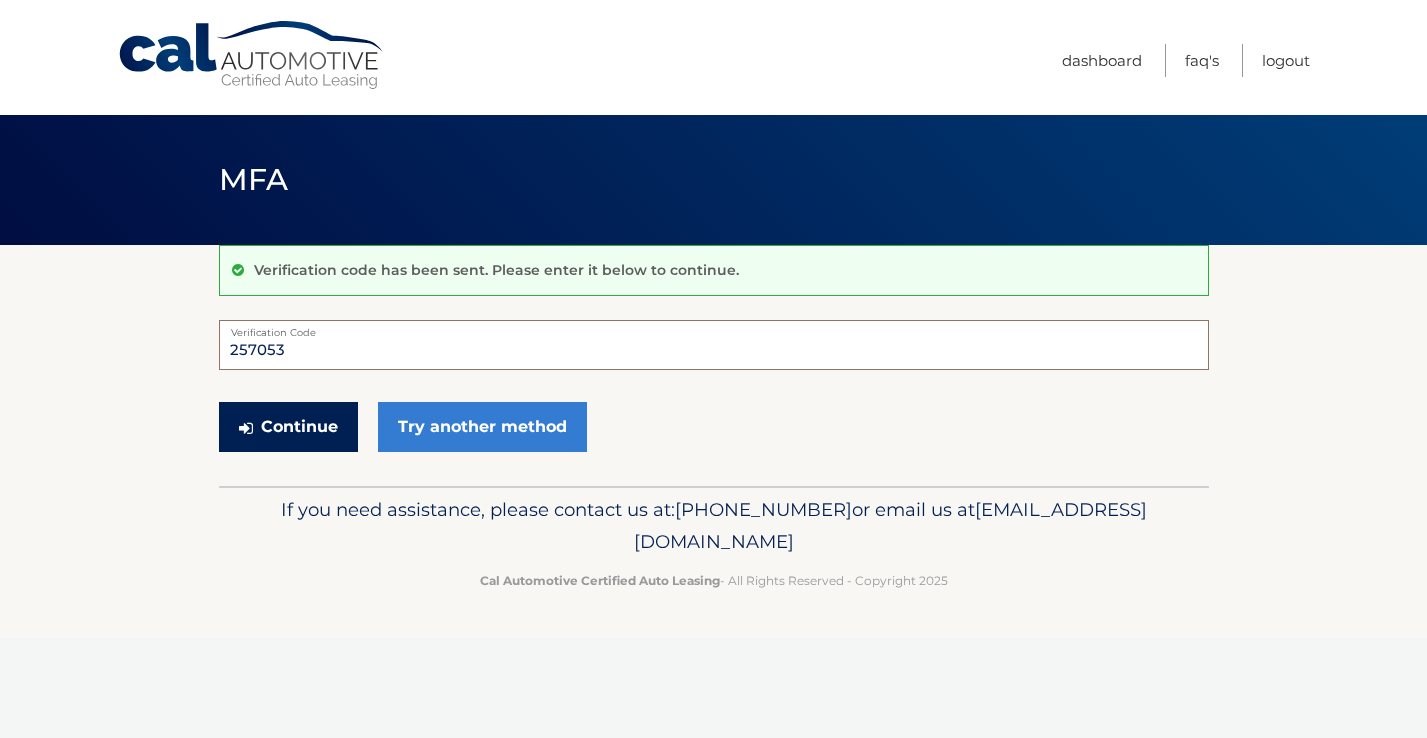 type on "257053" 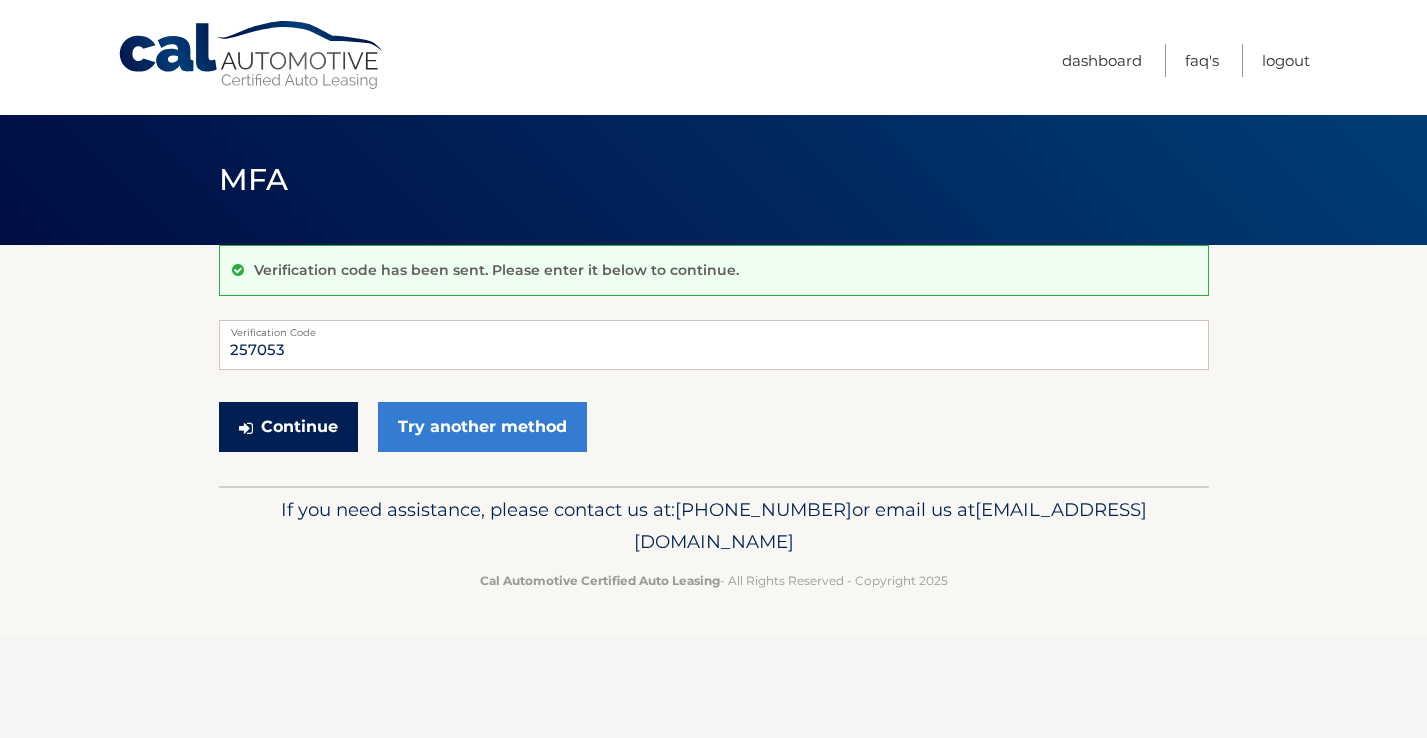click on "Continue" at bounding box center (288, 427) 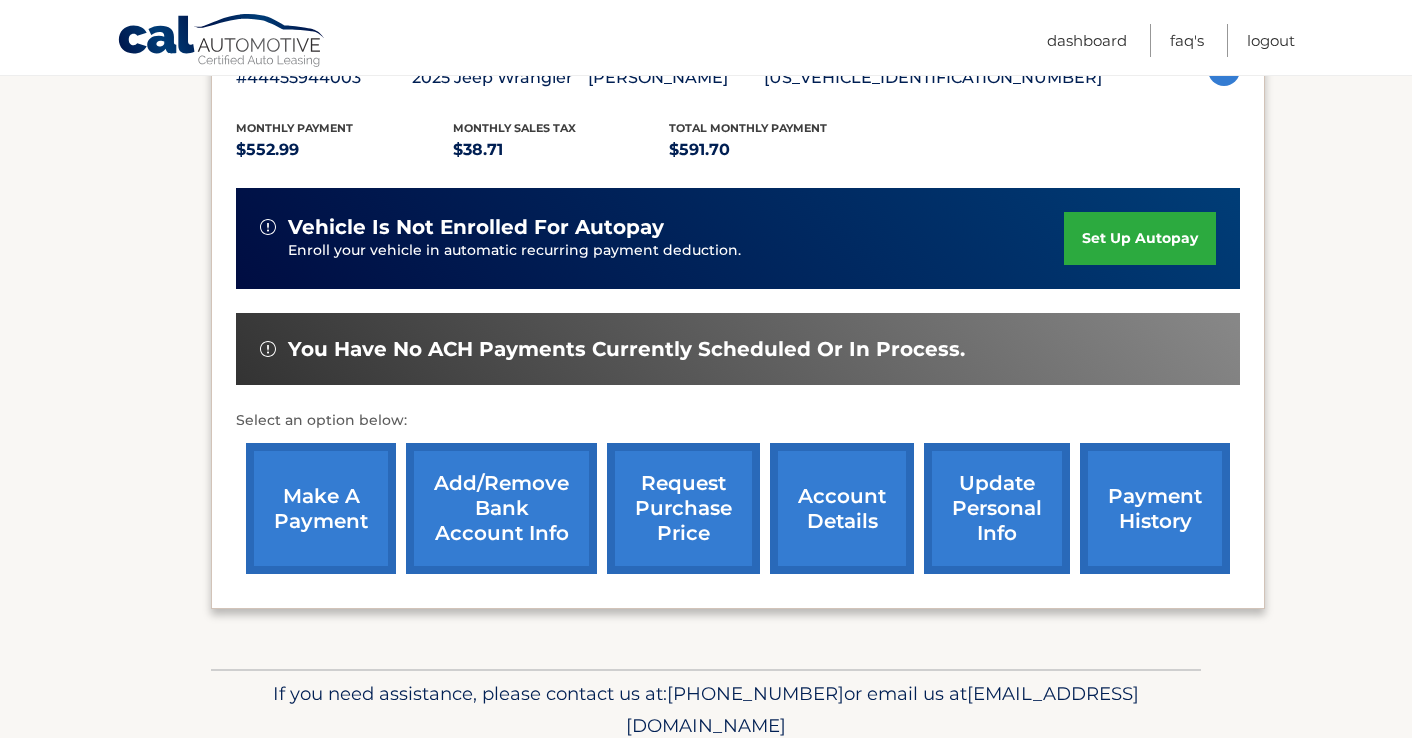 scroll, scrollTop: 400, scrollLeft: 0, axis: vertical 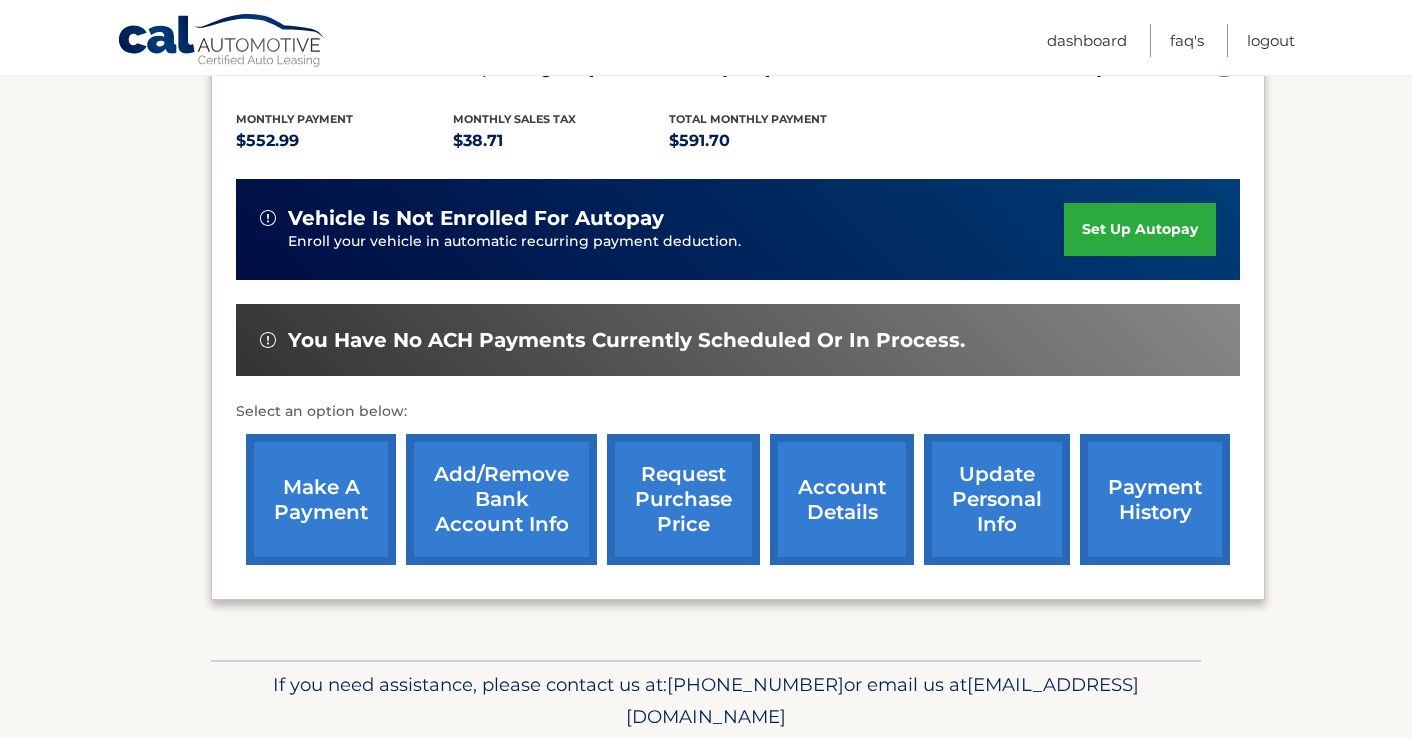 click on "make a payment" at bounding box center [321, 499] 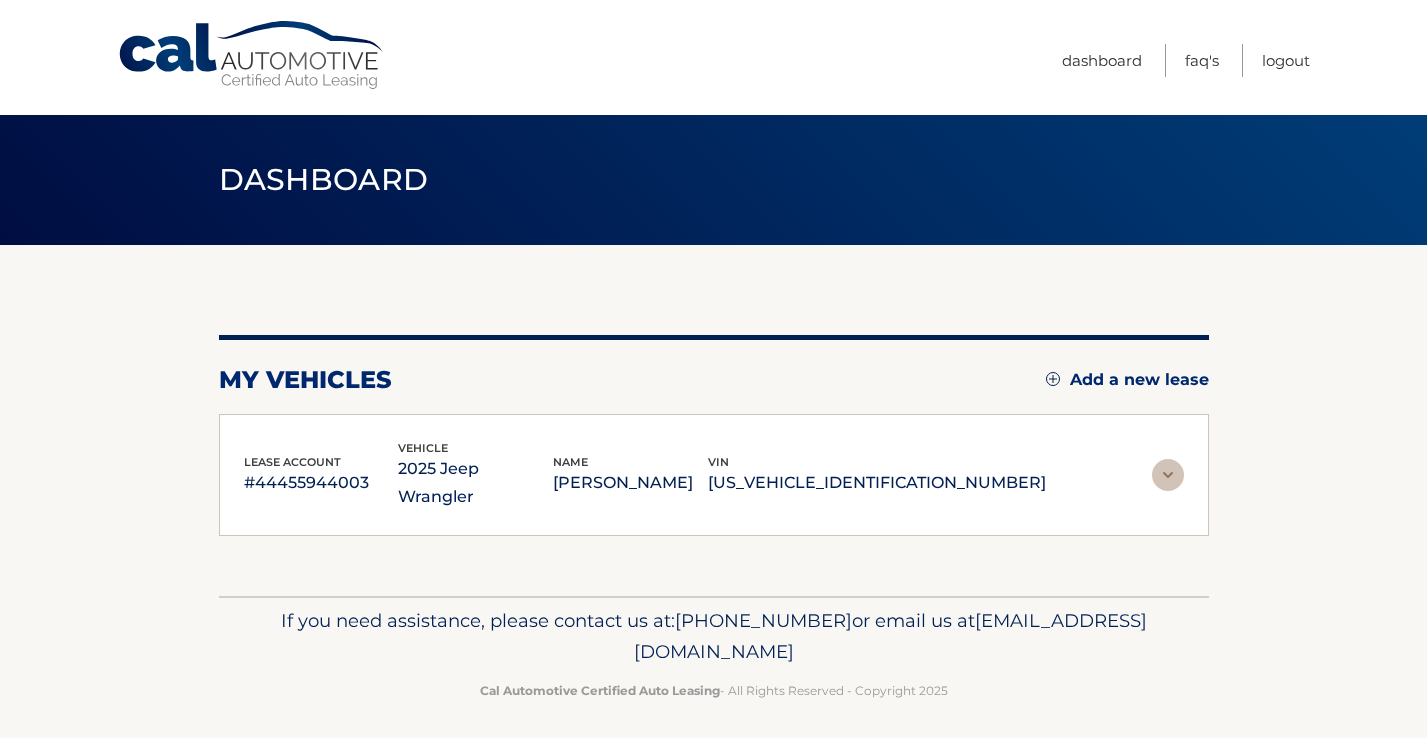 scroll, scrollTop: 0, scrollLeft: 0, axis: both 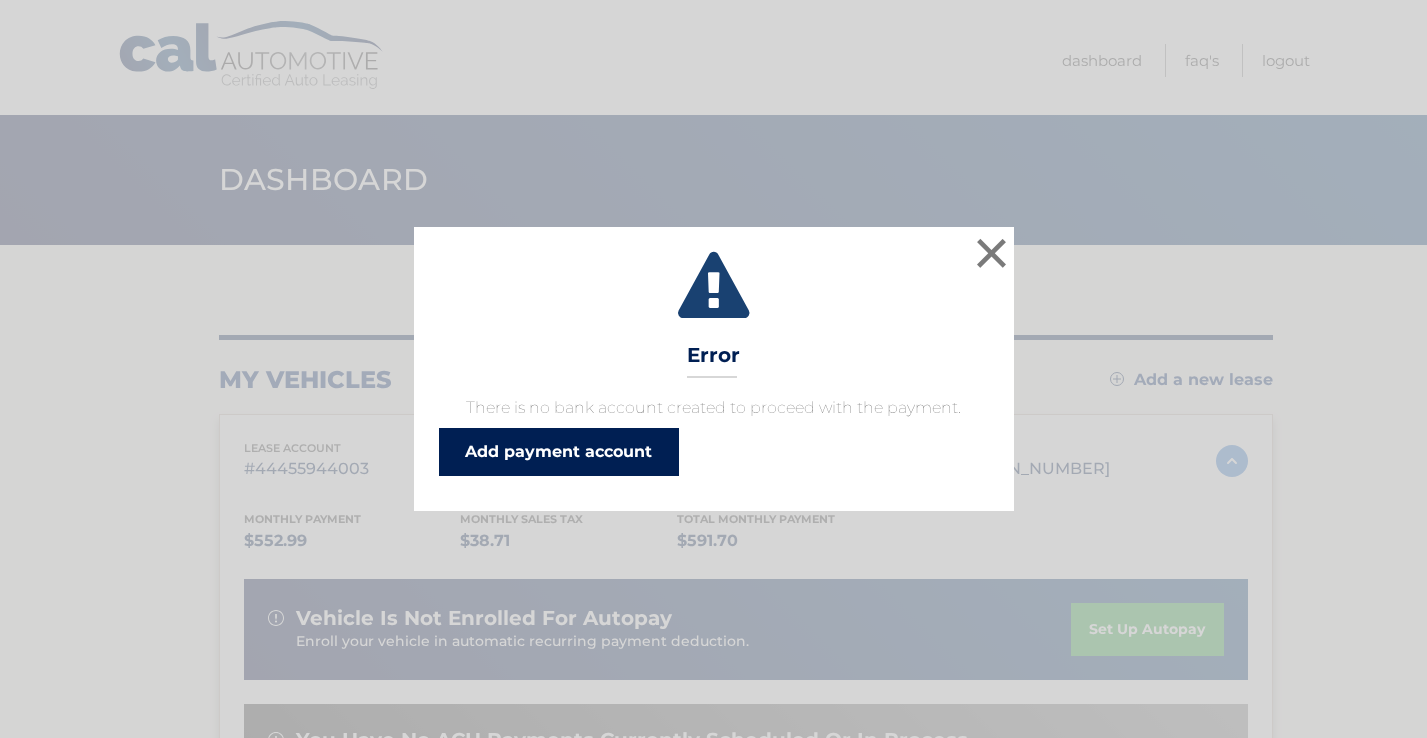 click on "Add payment account" at bounding box center [559, 452] 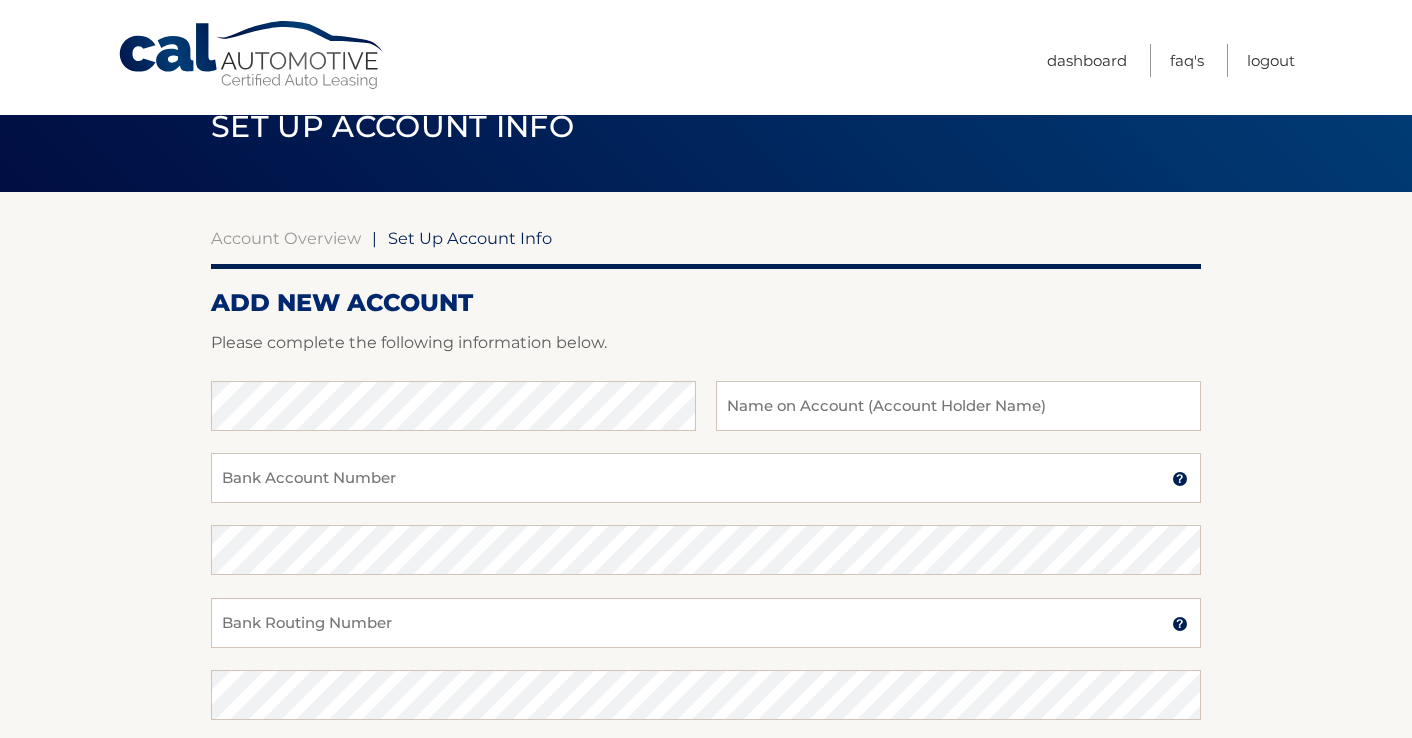 scroll, scrollTop: 100, scrollLeft: 0, axis: vertical 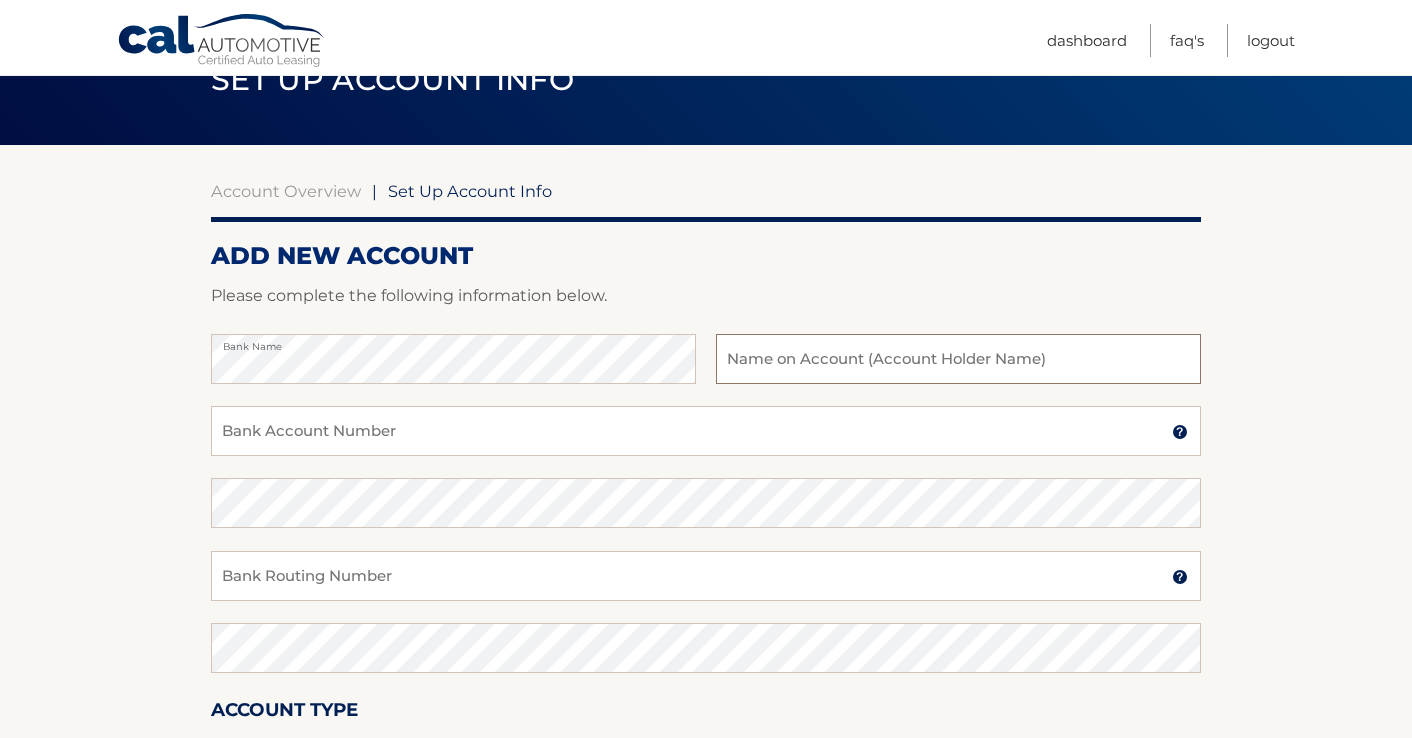 click at bounding box center [958, 359] 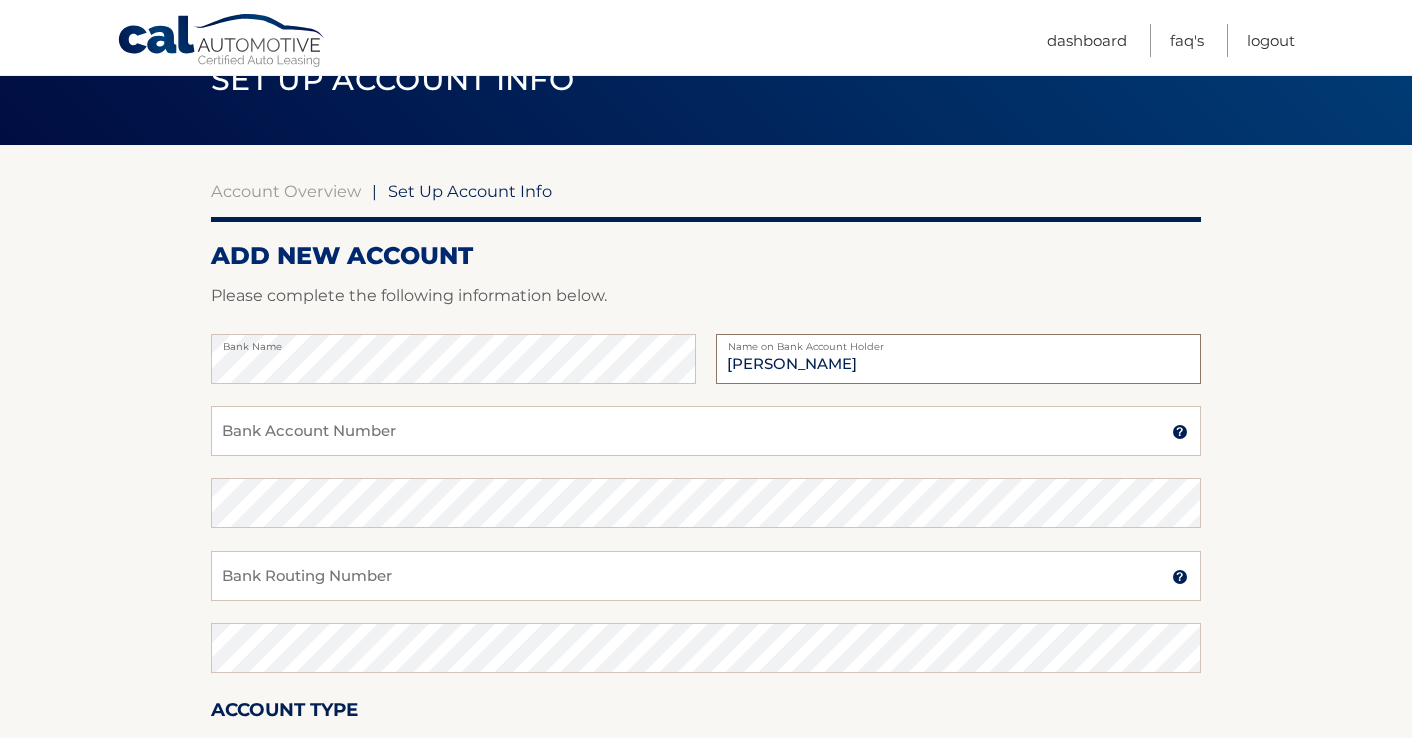 type on "[PERSON_NAME]" 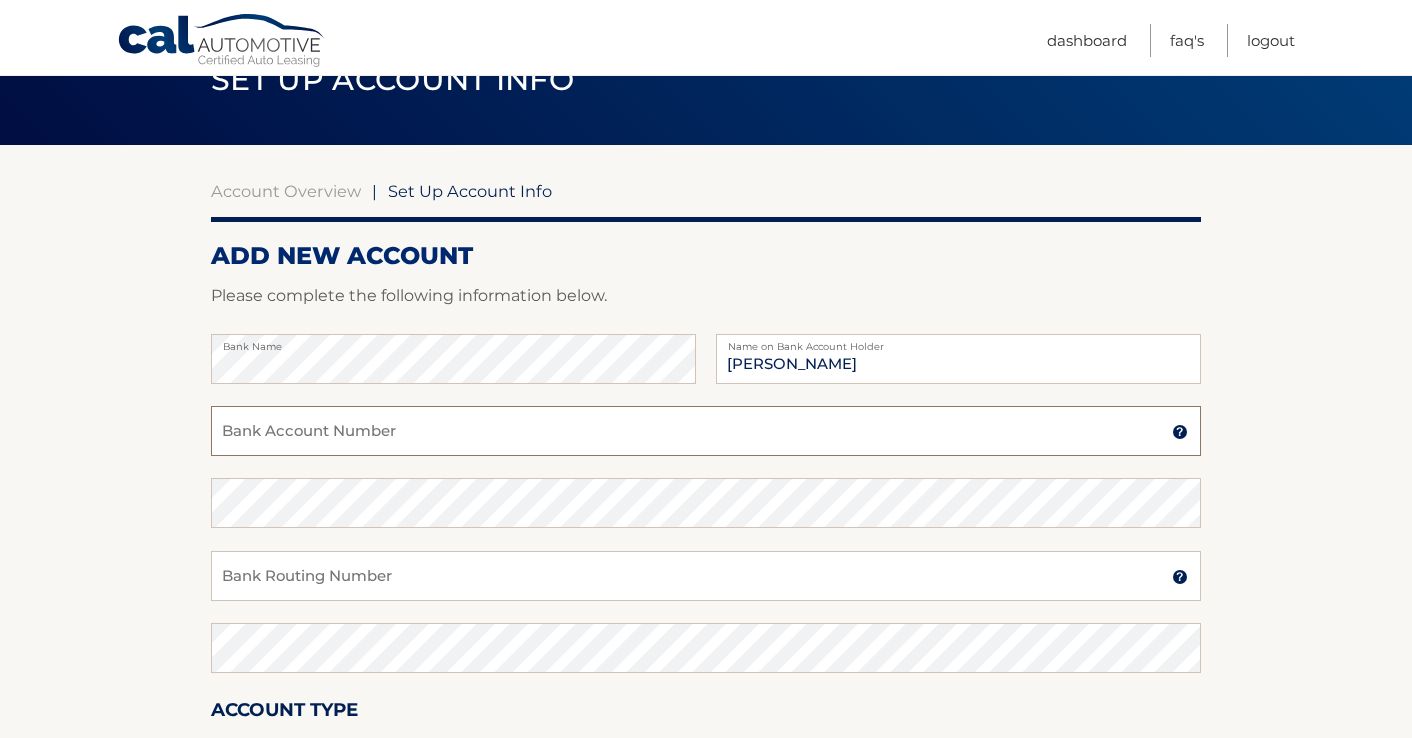 click on "Bank Account Number" at bounding box center [706, 431] 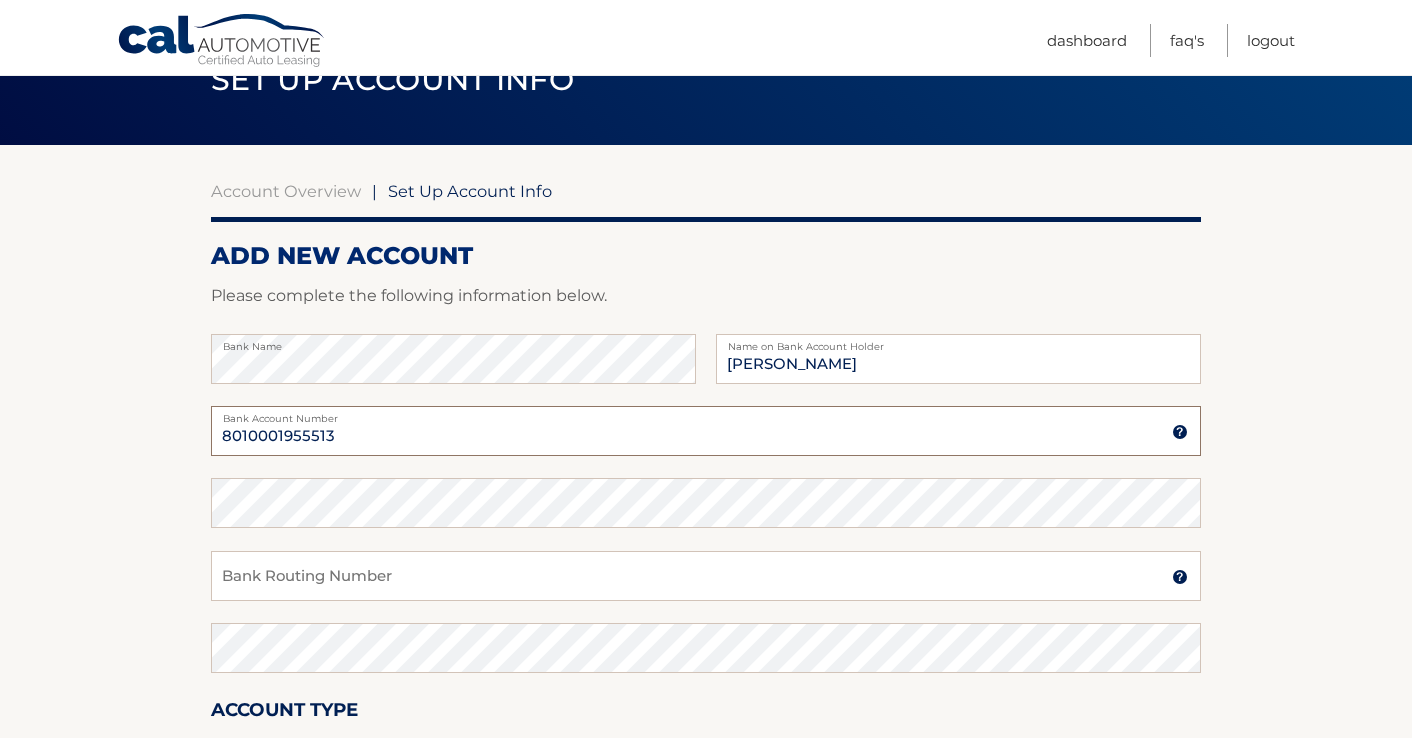 type on "8010001955513" 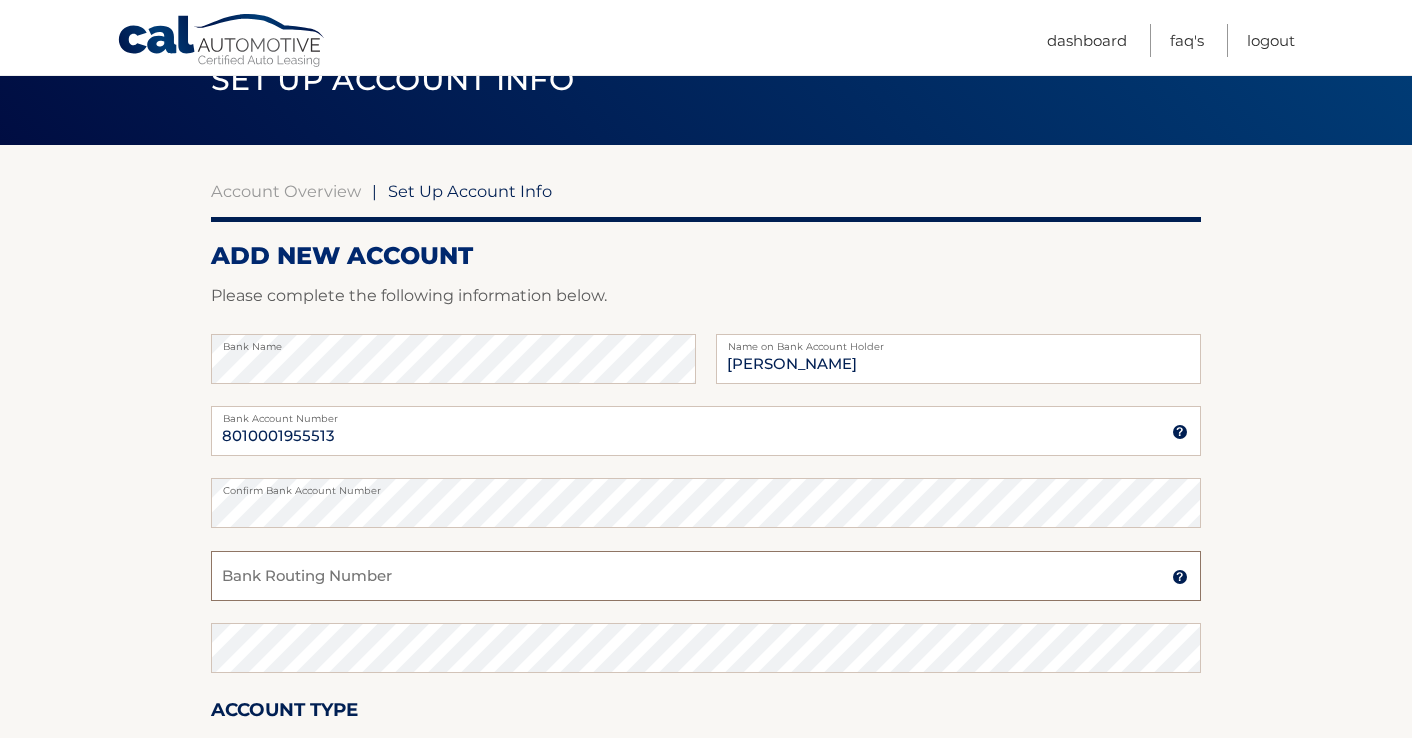 click on "Bank Routing Number" at bounding box center [706, 576] 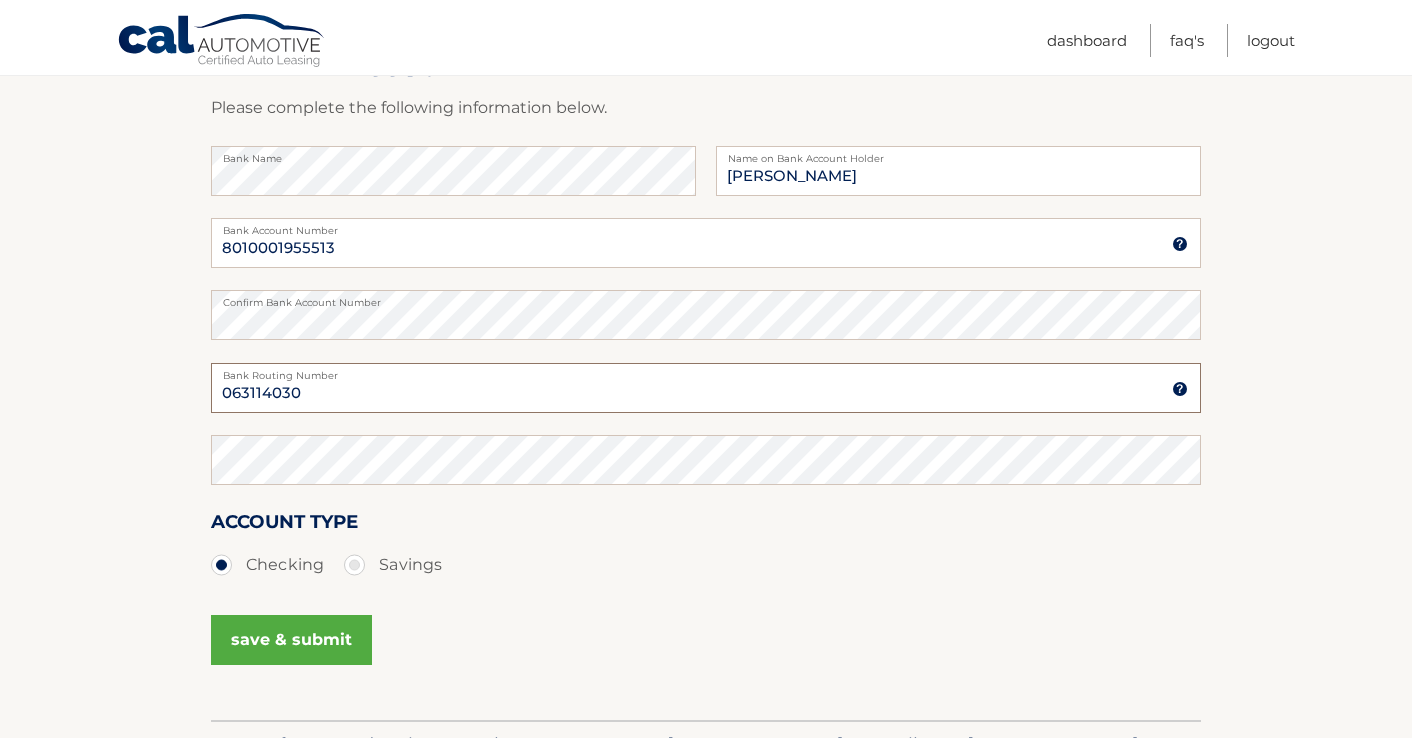 scroll, scrollTop: 300, scrollLeft: 0, axis: vertical 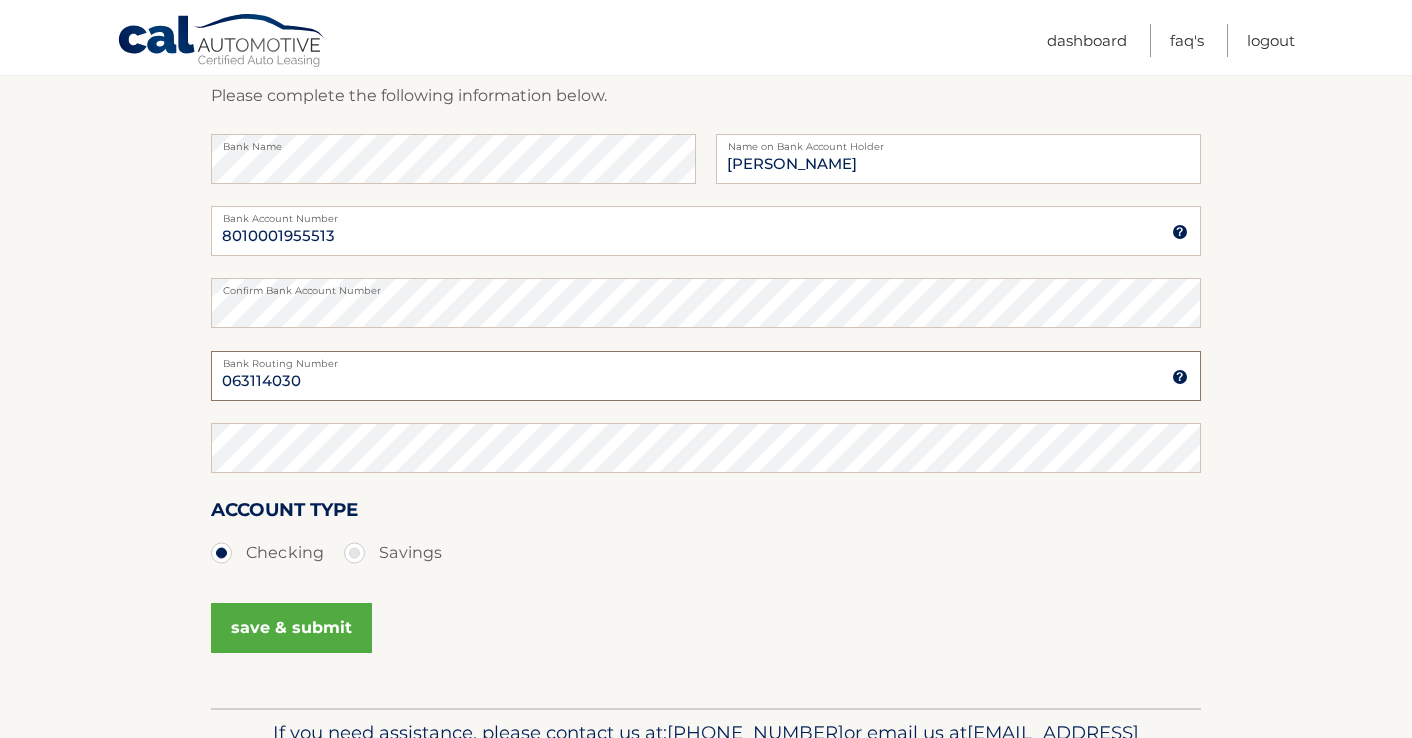 type on "063114030" 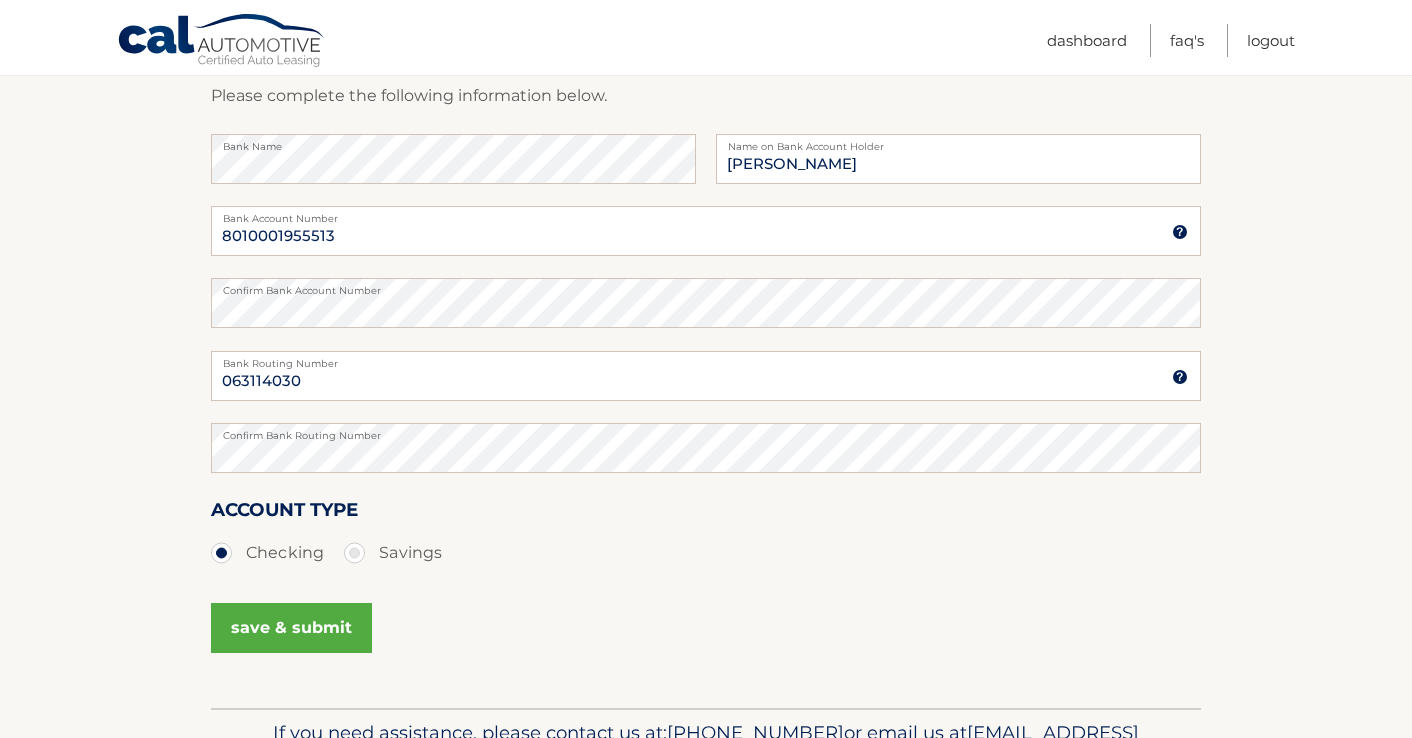 click on "save & submit" at bounding box center [291, 628] 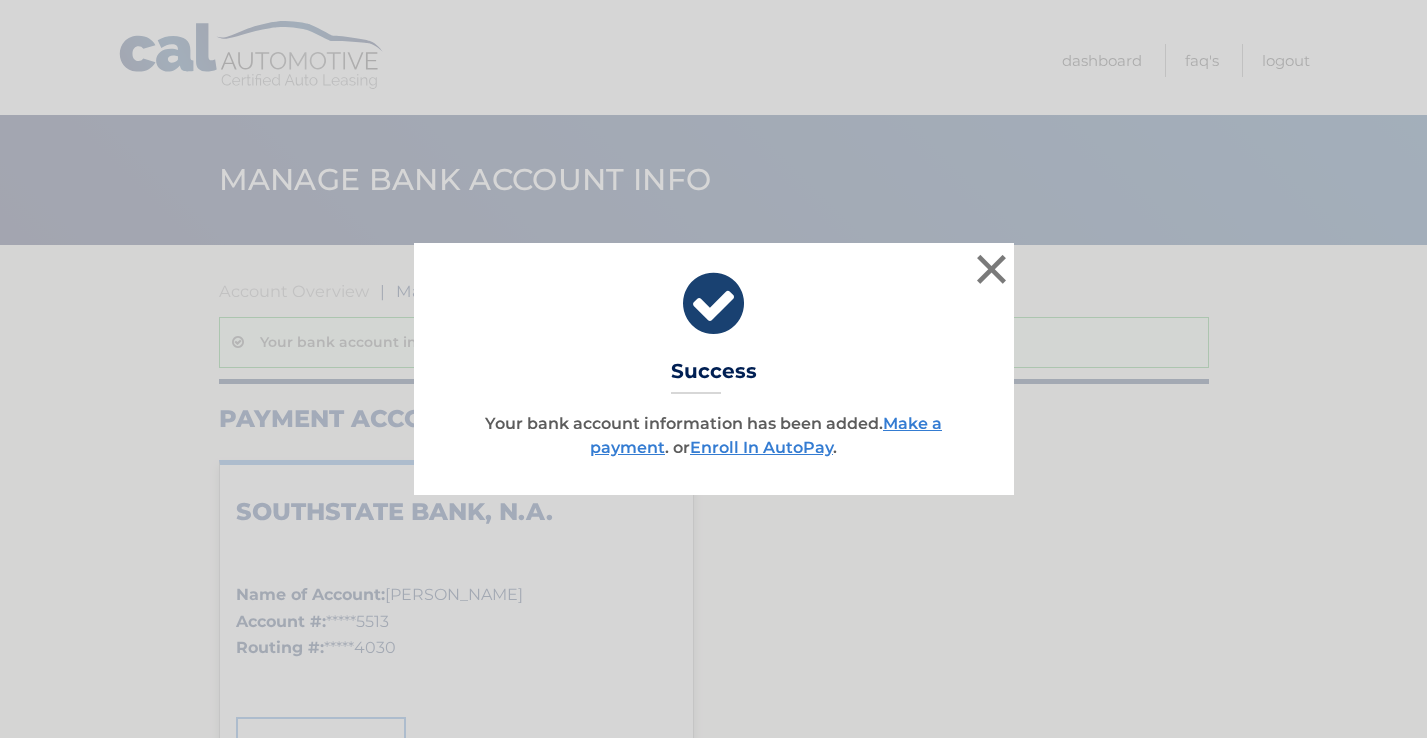 scroll, scrollTop: 0, scrollLeft: 0, axis: both 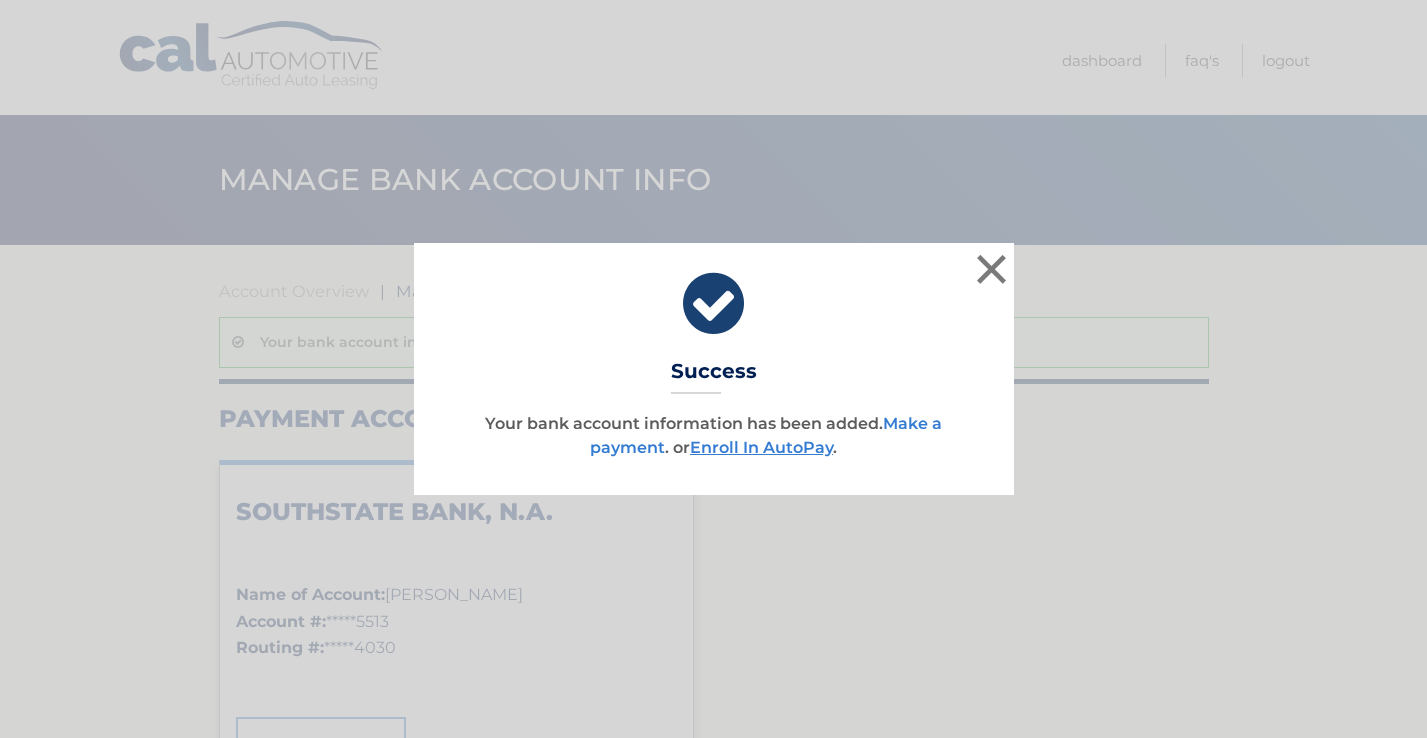 click on "Make a payment" at bounding box center (766, 435) 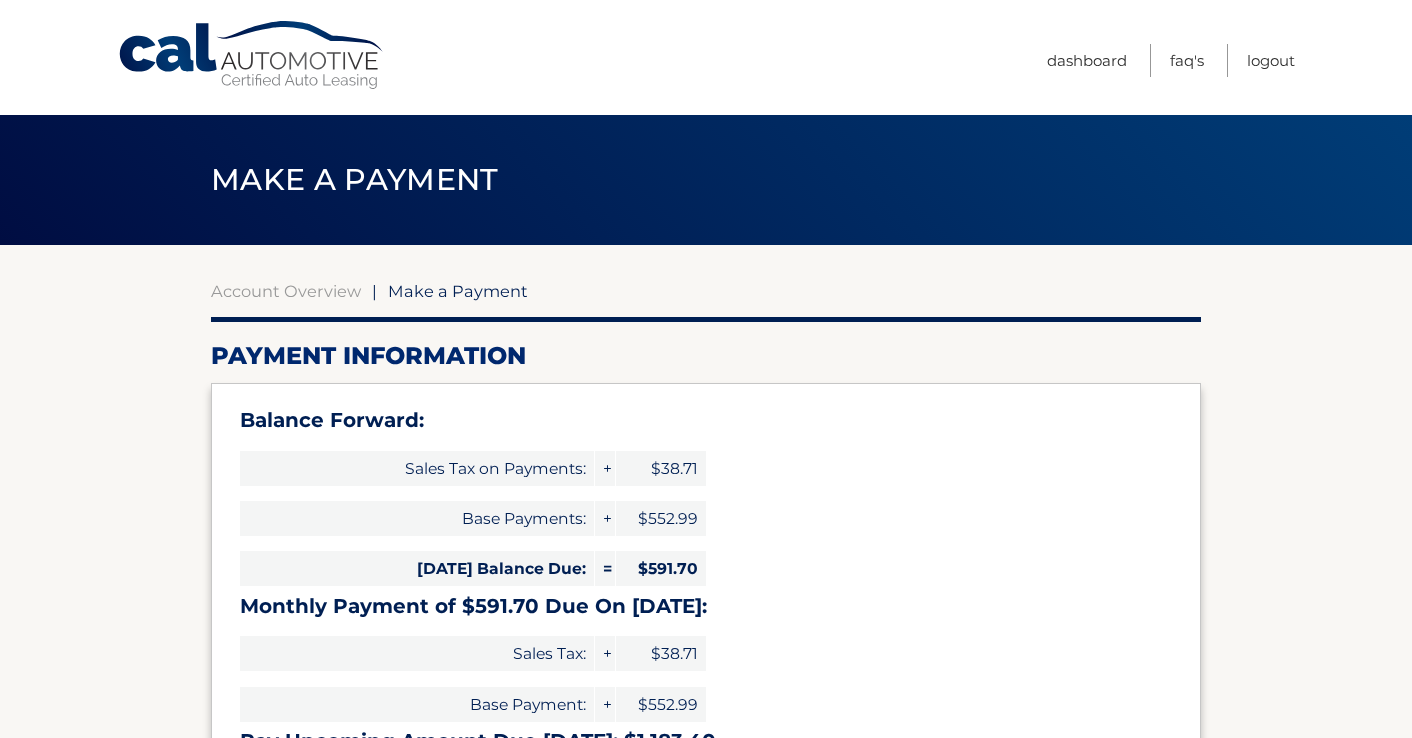 select on "MWYyYzExMDItM2FmNC00MWMyLThkOWYtYzFiZTY5ZTJmYzg3" 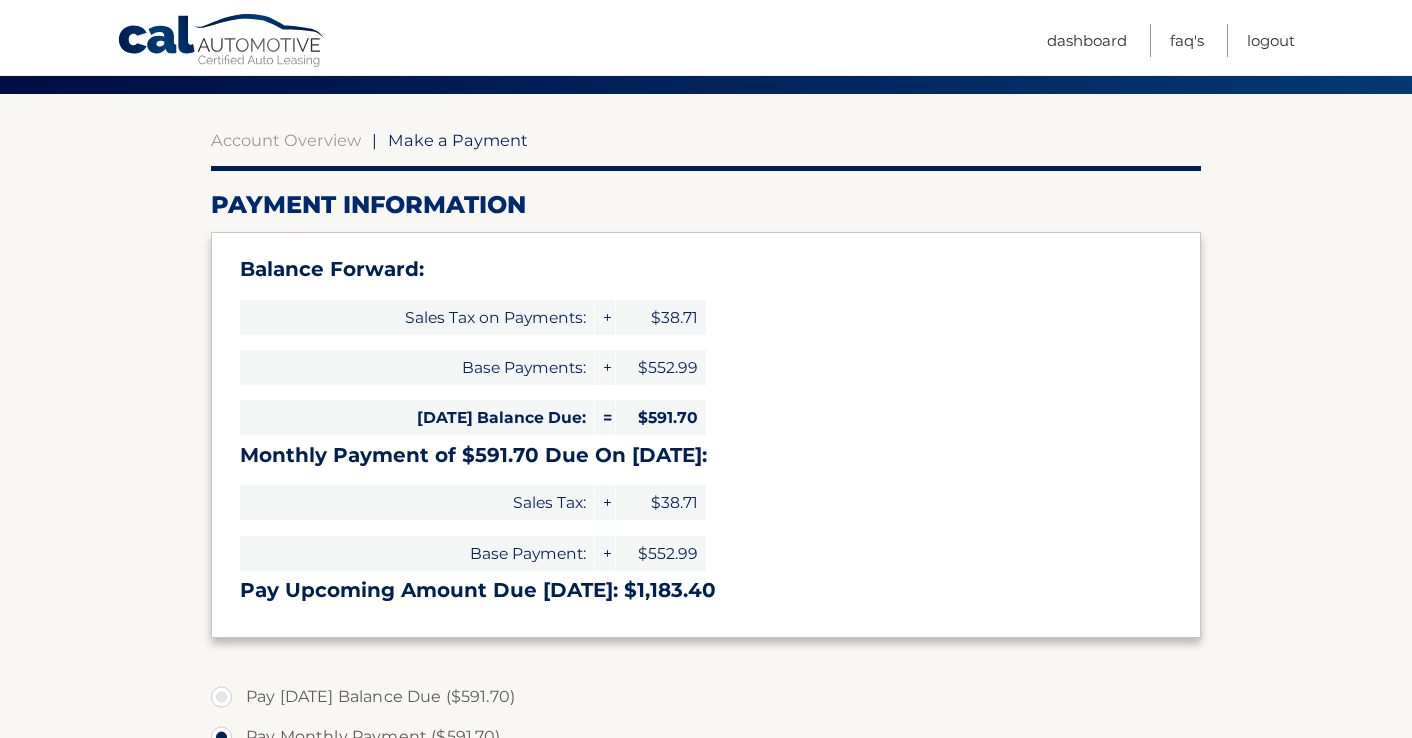 scroll, scrollTop: 200, scrollLeft: 0, axis: vertical 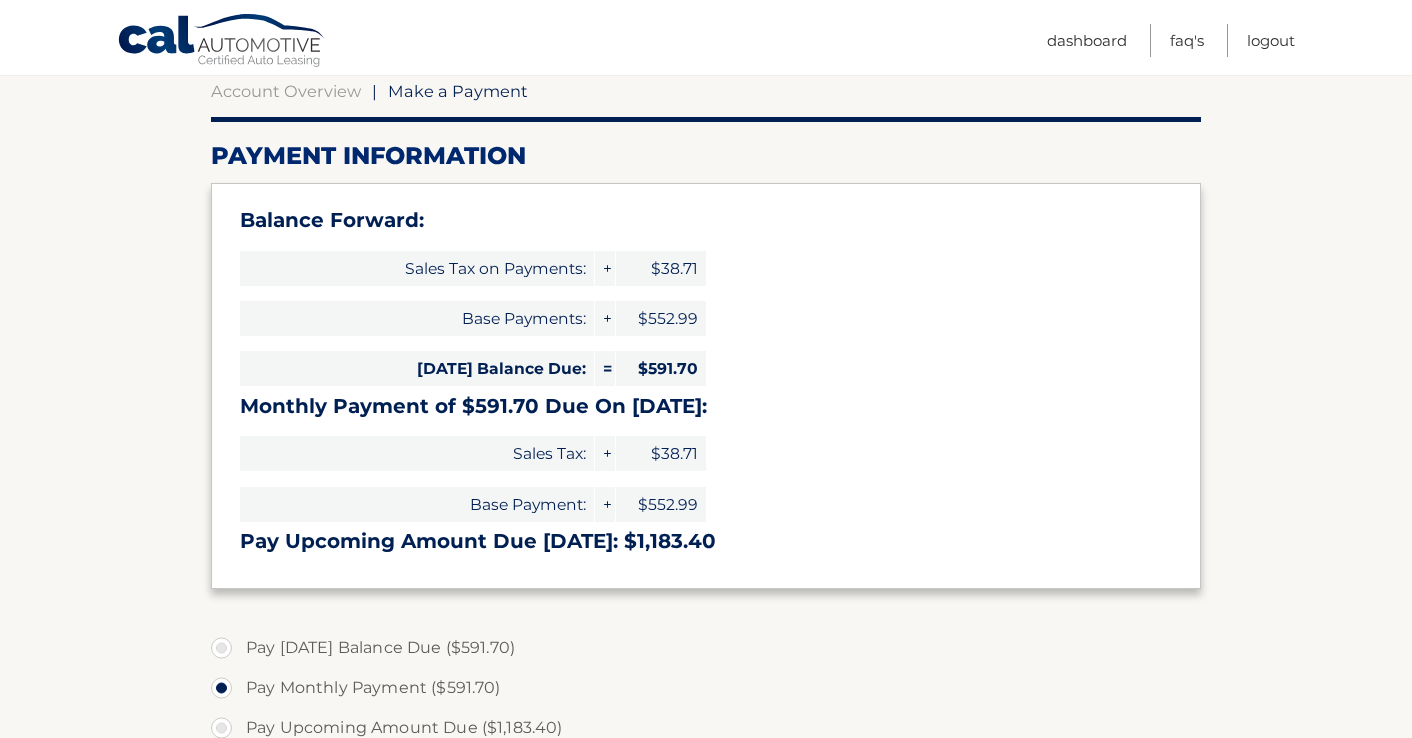 click on "Monthly Payment of $591.70 Due On Aug 01:" at bounding box center (706, 406) 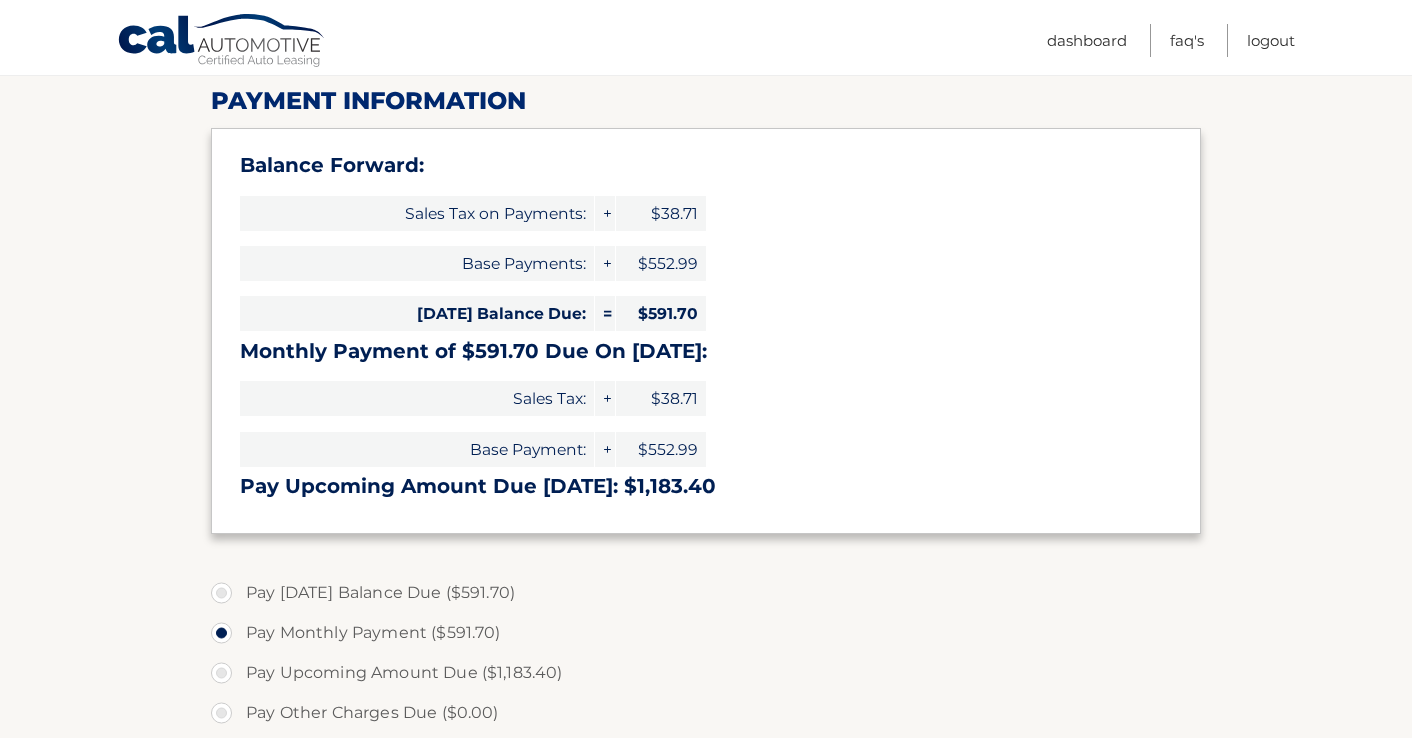 scroll, scrollTop: 300, scrollLeft: 0, axis: vertical 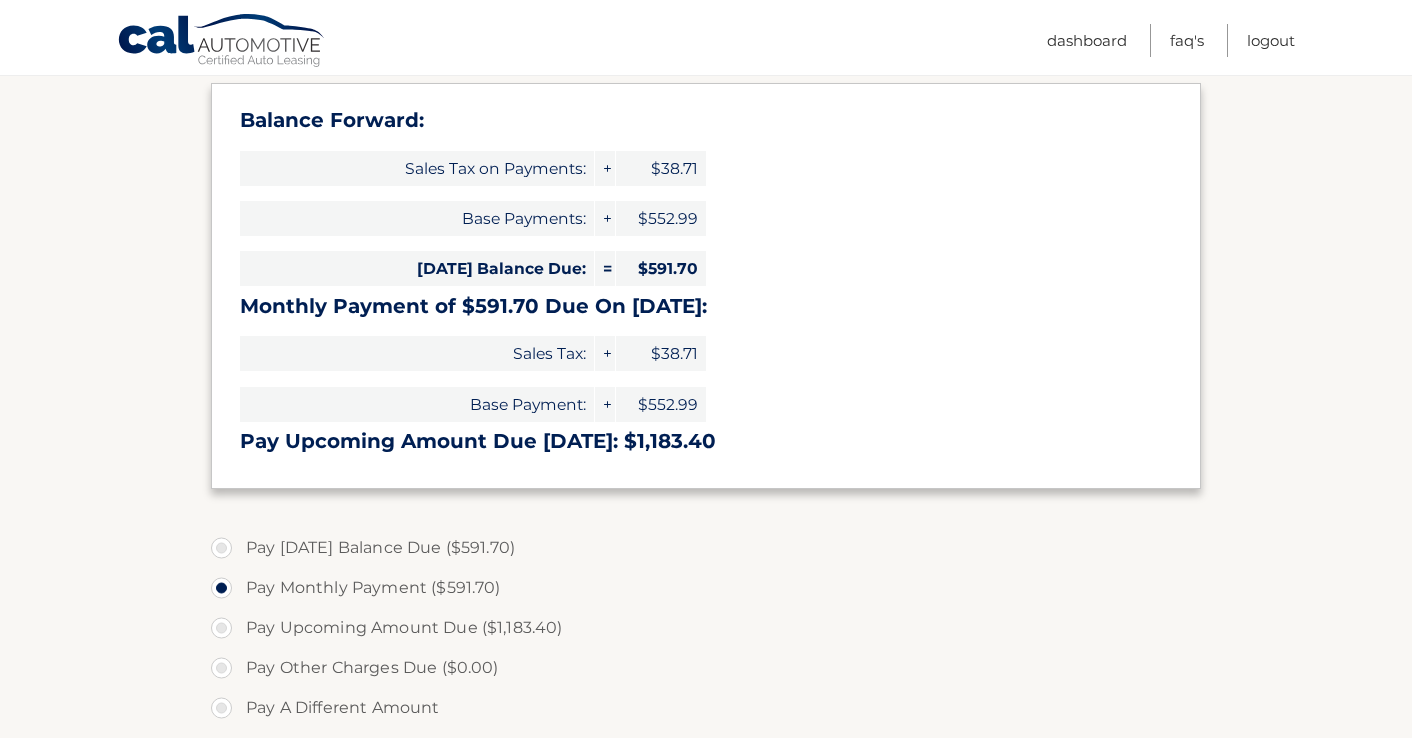 click on "Pay Today's Balance Due ($591.70)
Pay Monthly Payment ($591.70)
Pay Upcoming Amount Due ($1,183.40)
Pay Other Charges Due ($0.00)
Pay A Different Amount" at bounding box center [706, 628] 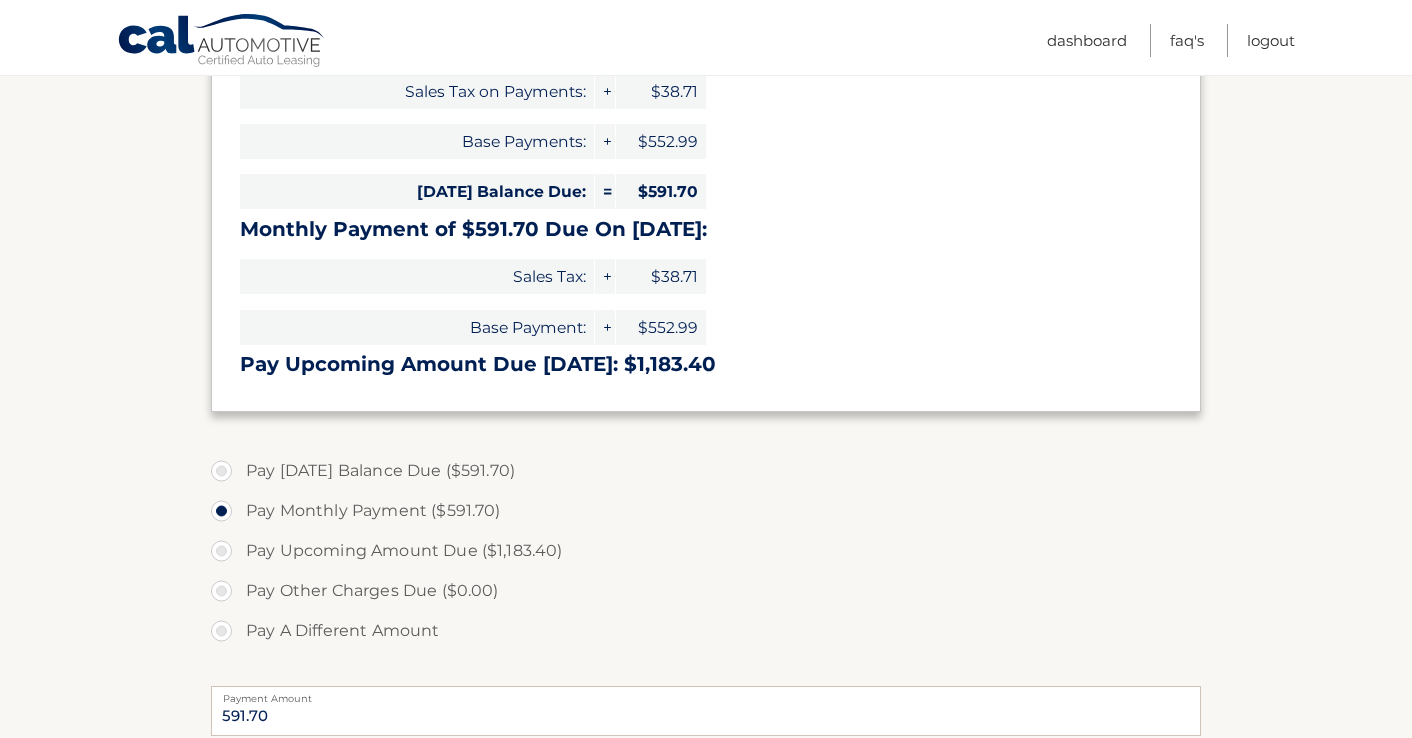 scroll, scrollTop: 400, scrollLeft: 0, axis: vertical 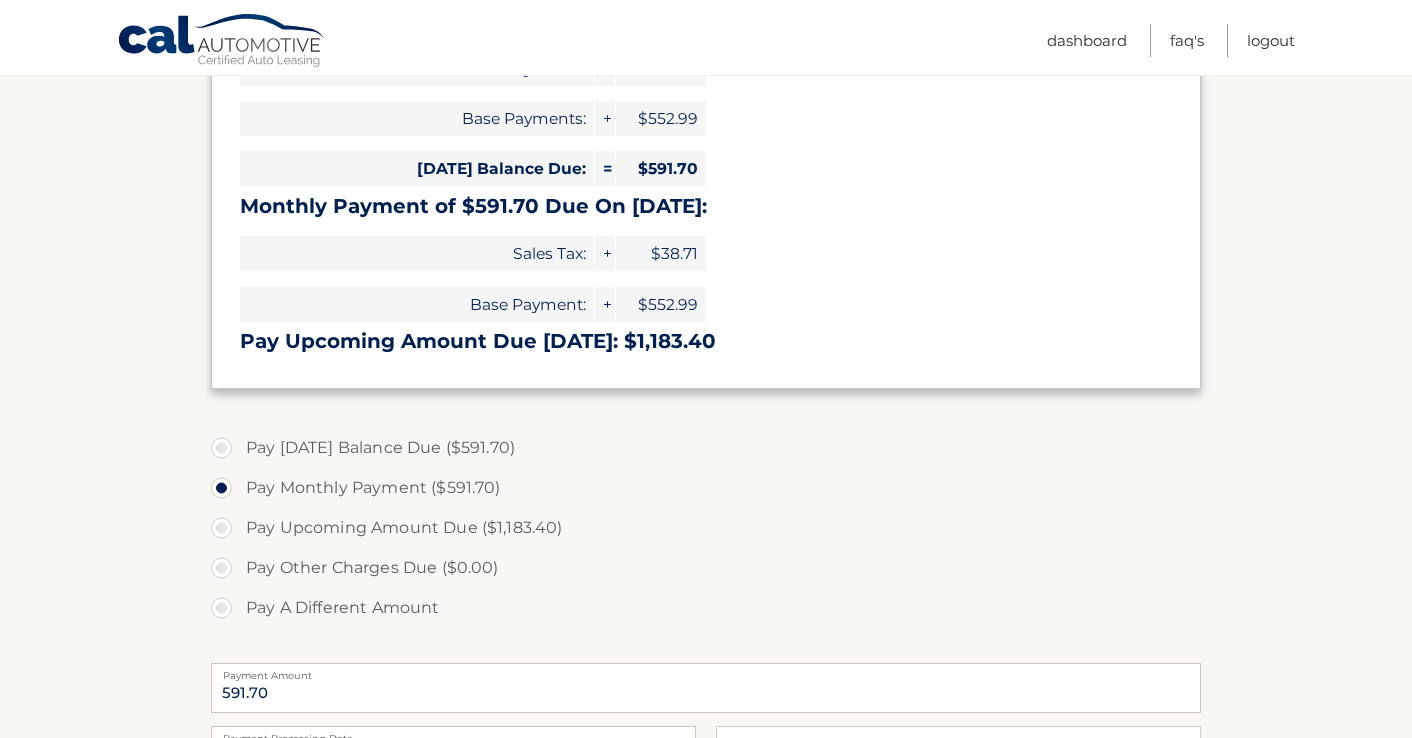 click on "Pay Today's Balance Due ($591.70)" at bounding box center (706, 448) 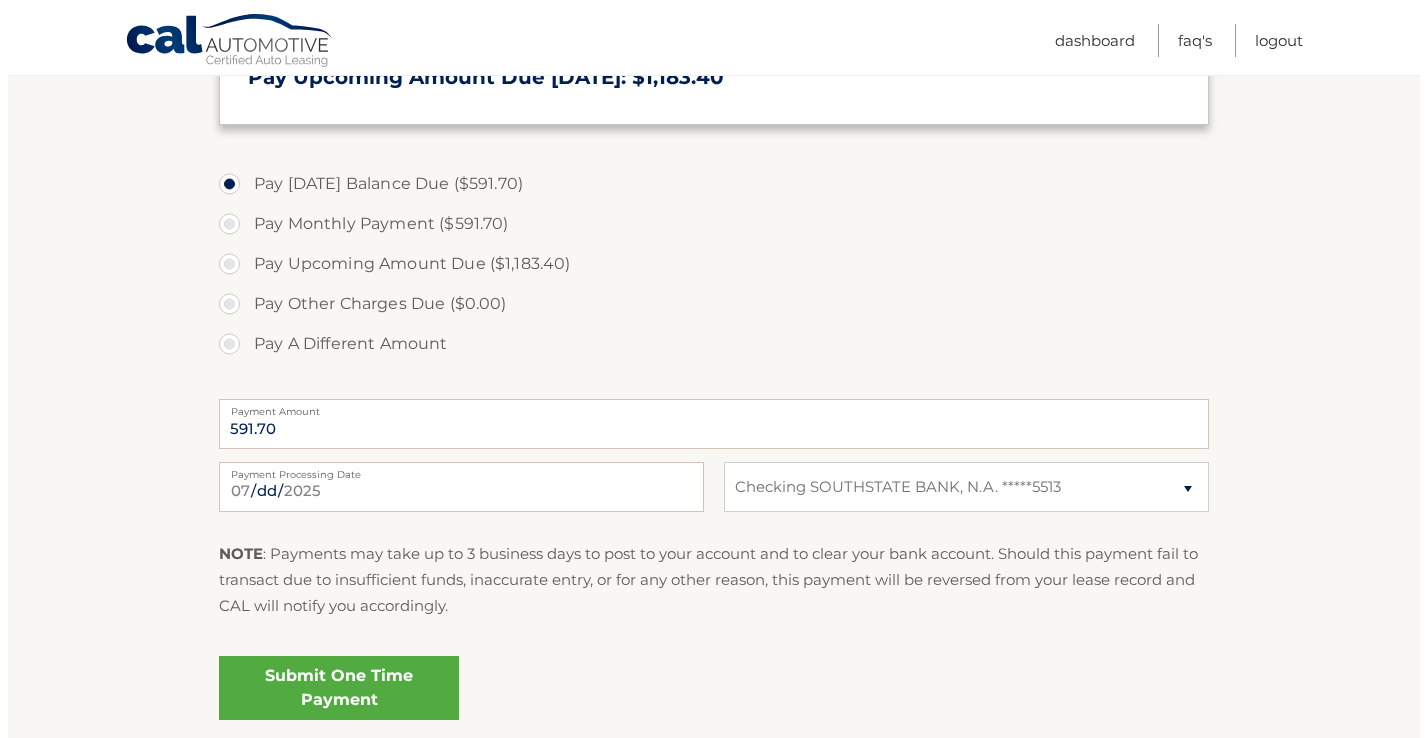 scroll, scrollTop: 700, scrollLeft: 0, axis: vertical 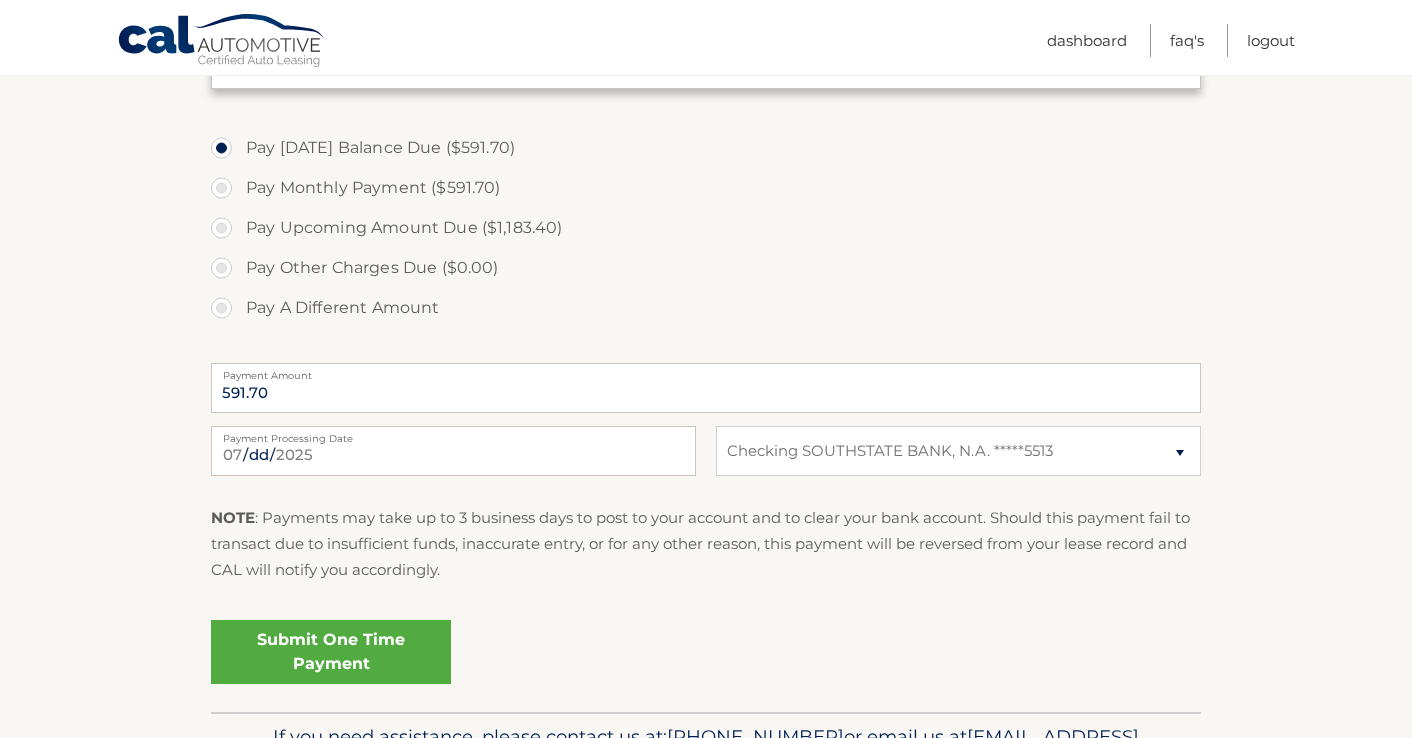 click on "Submit One Time Payment" at bounding box center (331, 652) 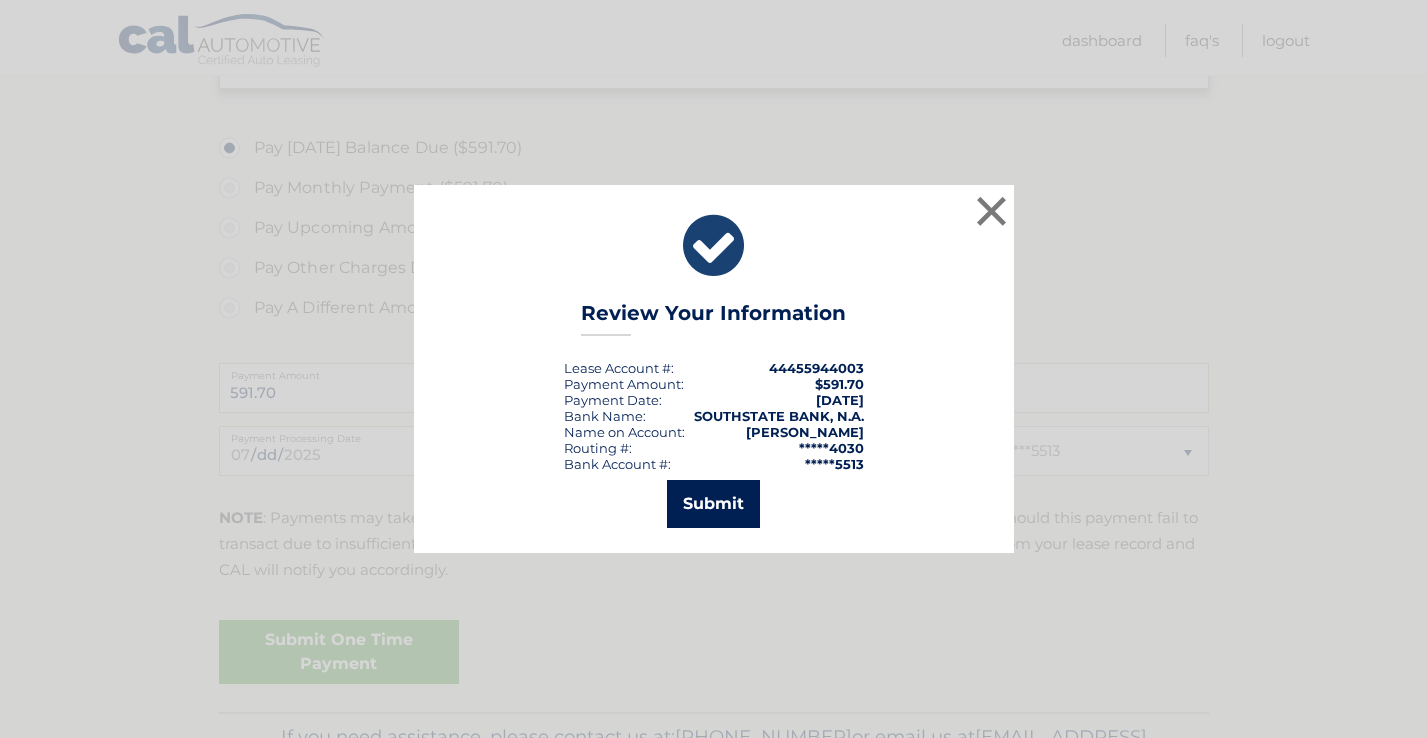click on "Submit" at bounding box center (713, 504) 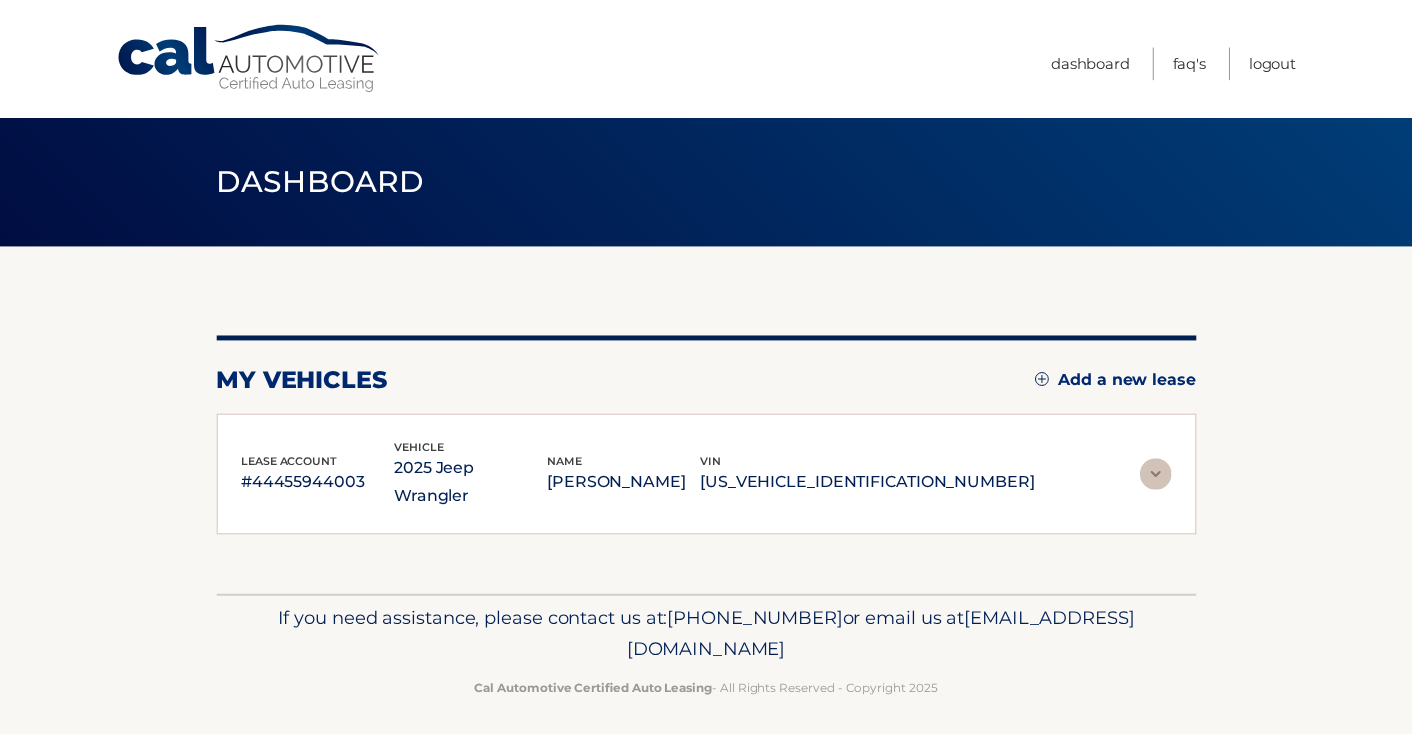 scroll, scrollTop: 0, scrollLeft: 0, axis: both 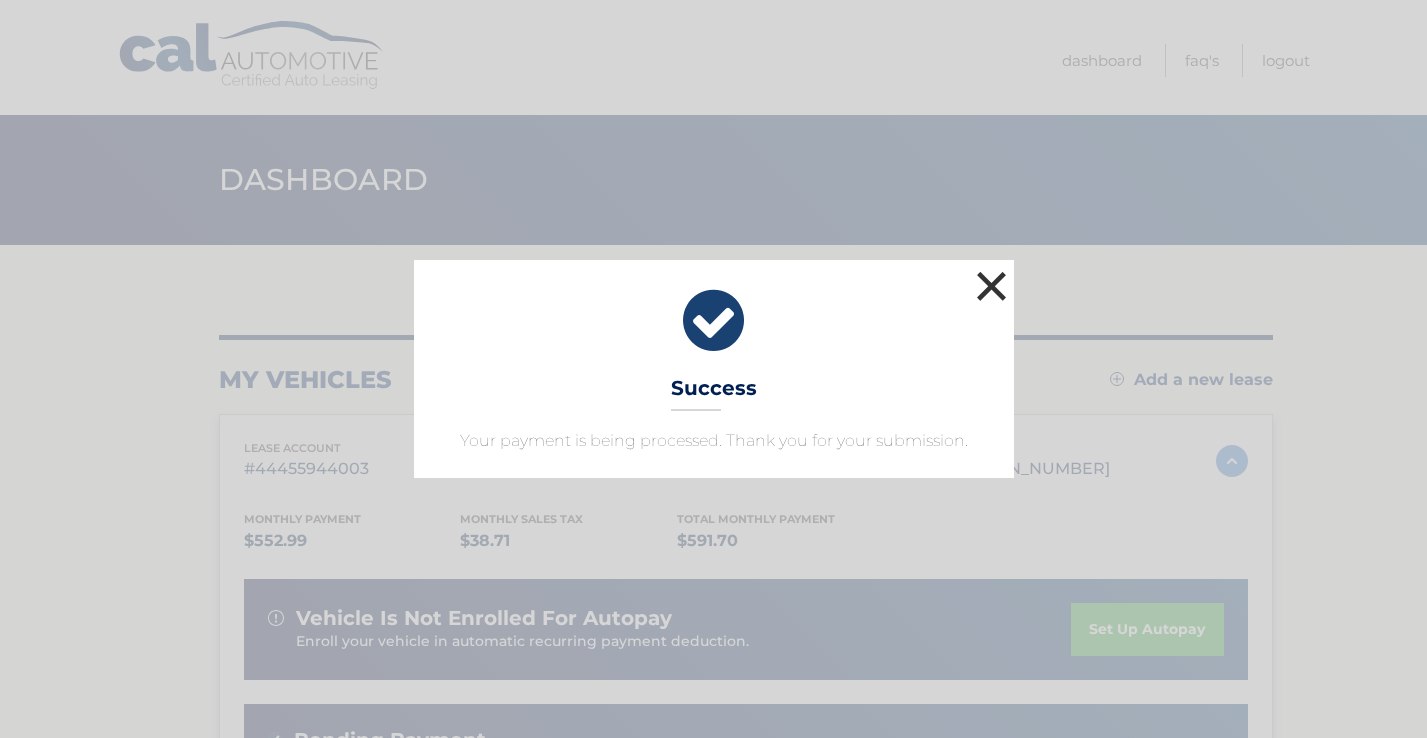 click on "×" at bounding box center (992, 286) 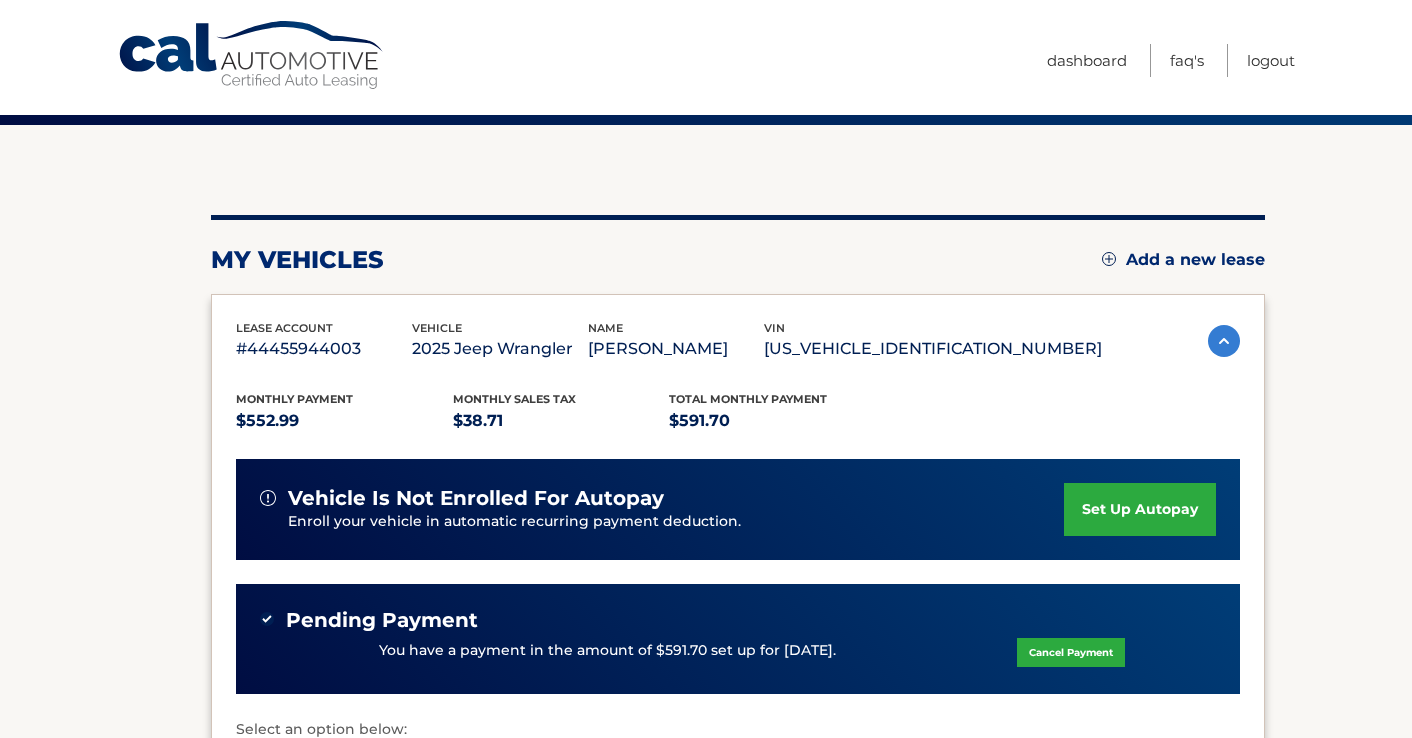 scroll, scrollTop: 200, scrollLeft: 0, axis: vertical 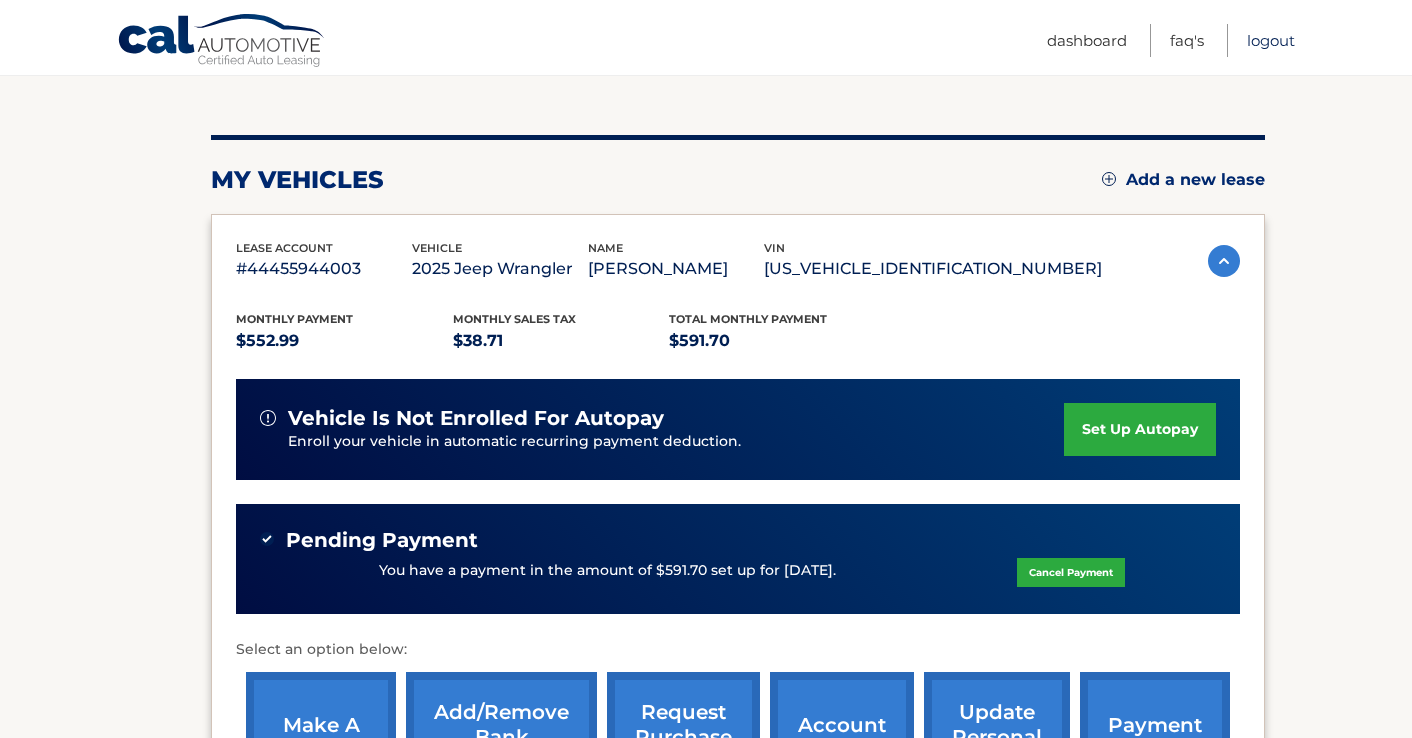 click on "Logout" at bounding box center [1271, 40] 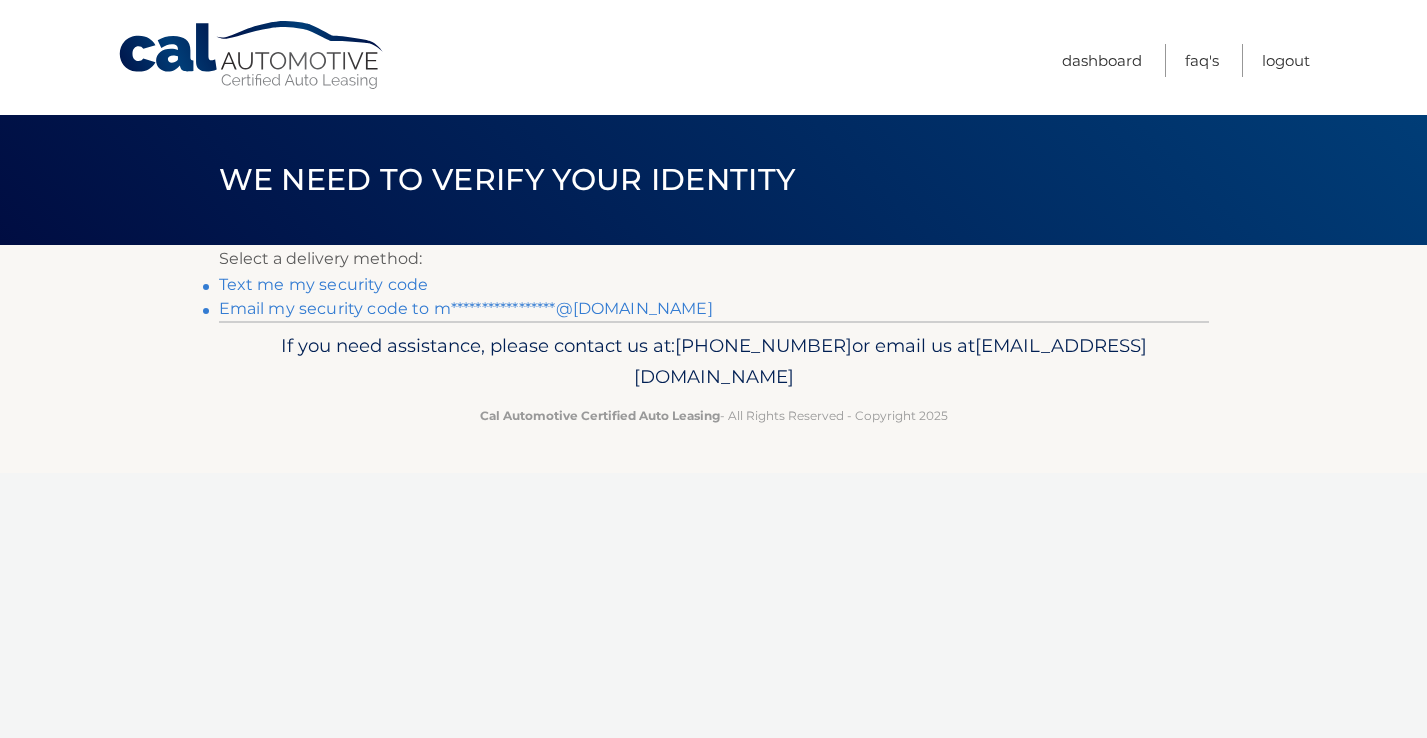 scroll, scrollTop: 0, scrollLeft: 0, axis: both 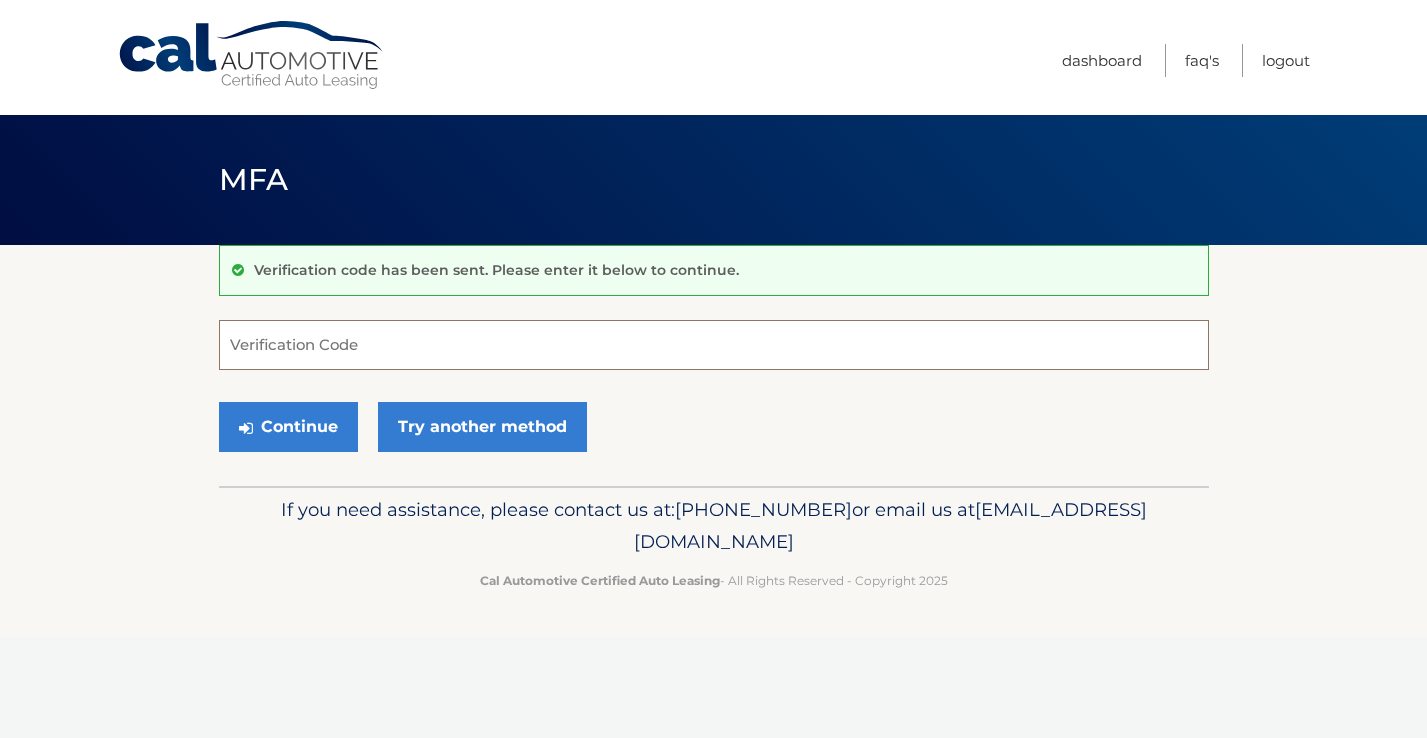 click on "Verification Code" at bounding box center (714, 345) 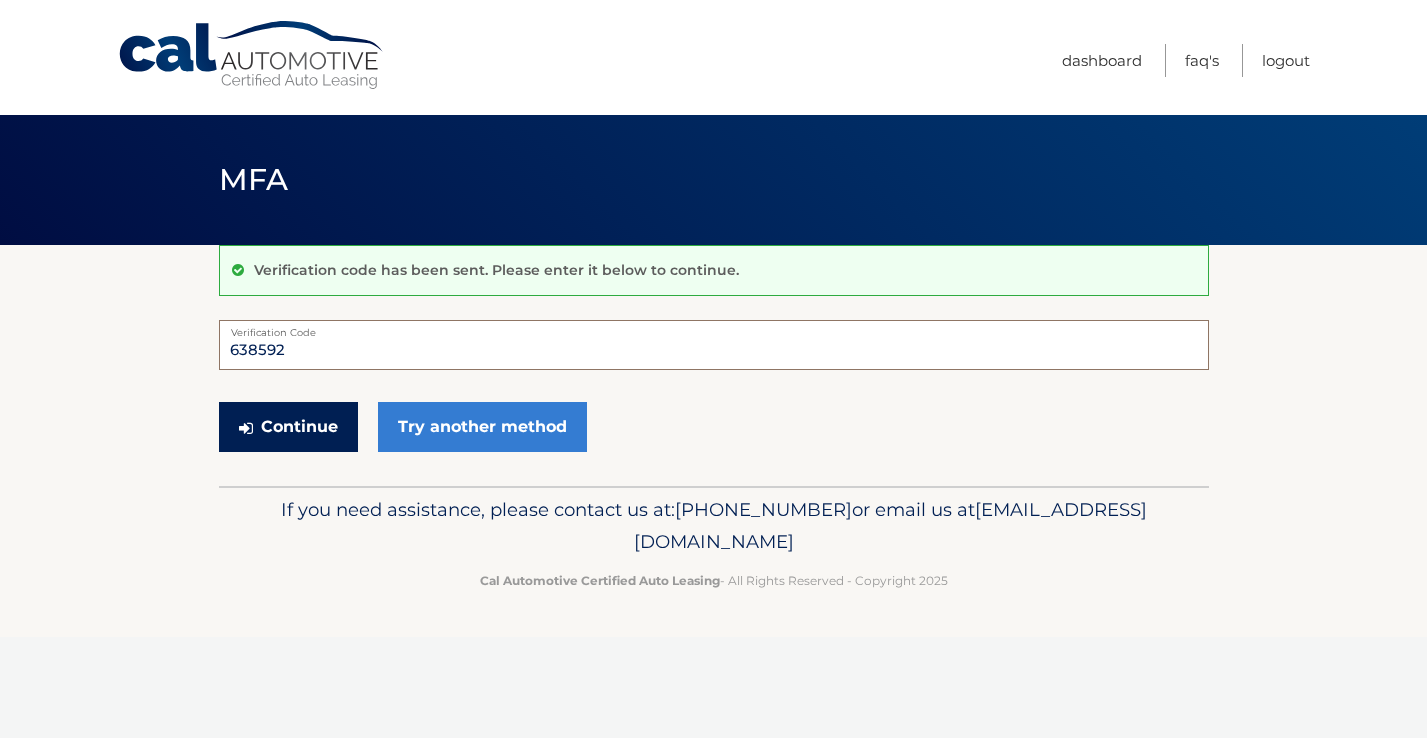type on "638592" 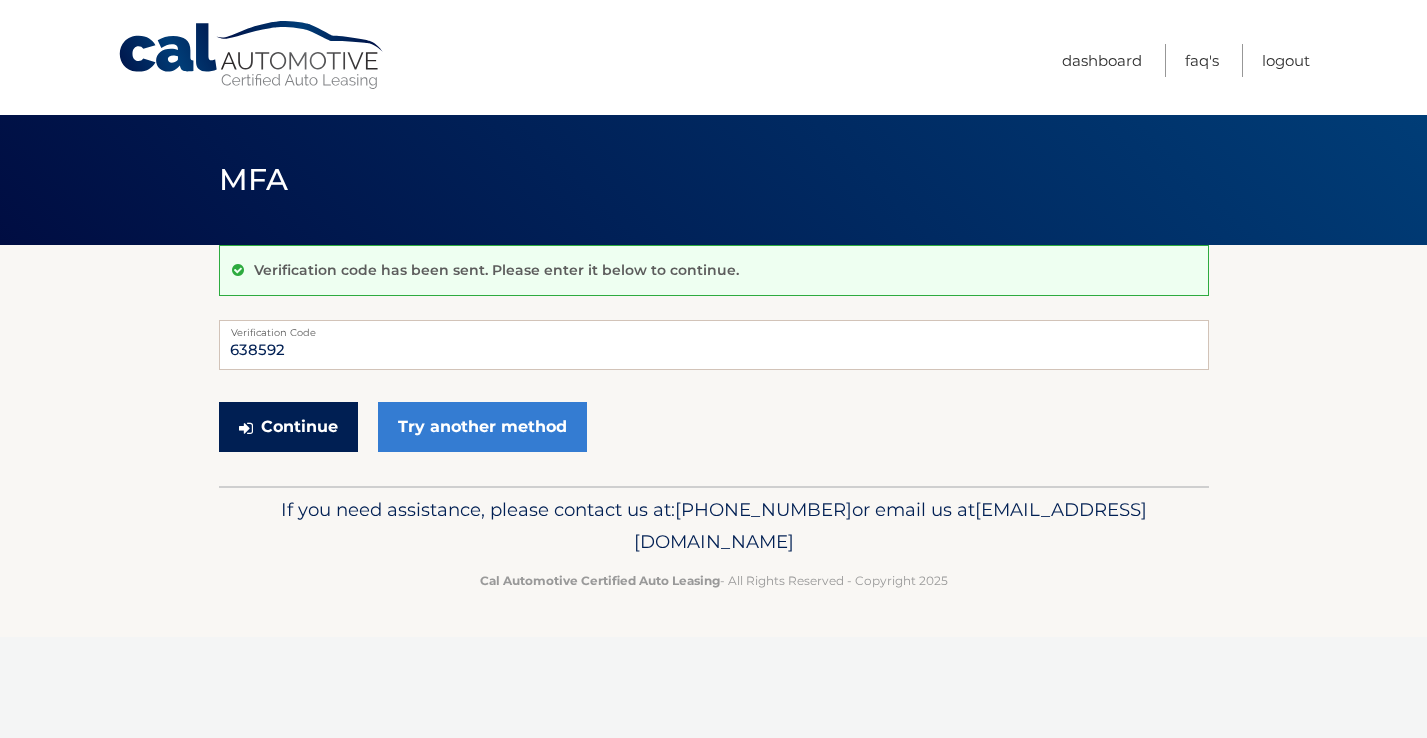 click on "Continue" at bounding box center (288, 427) 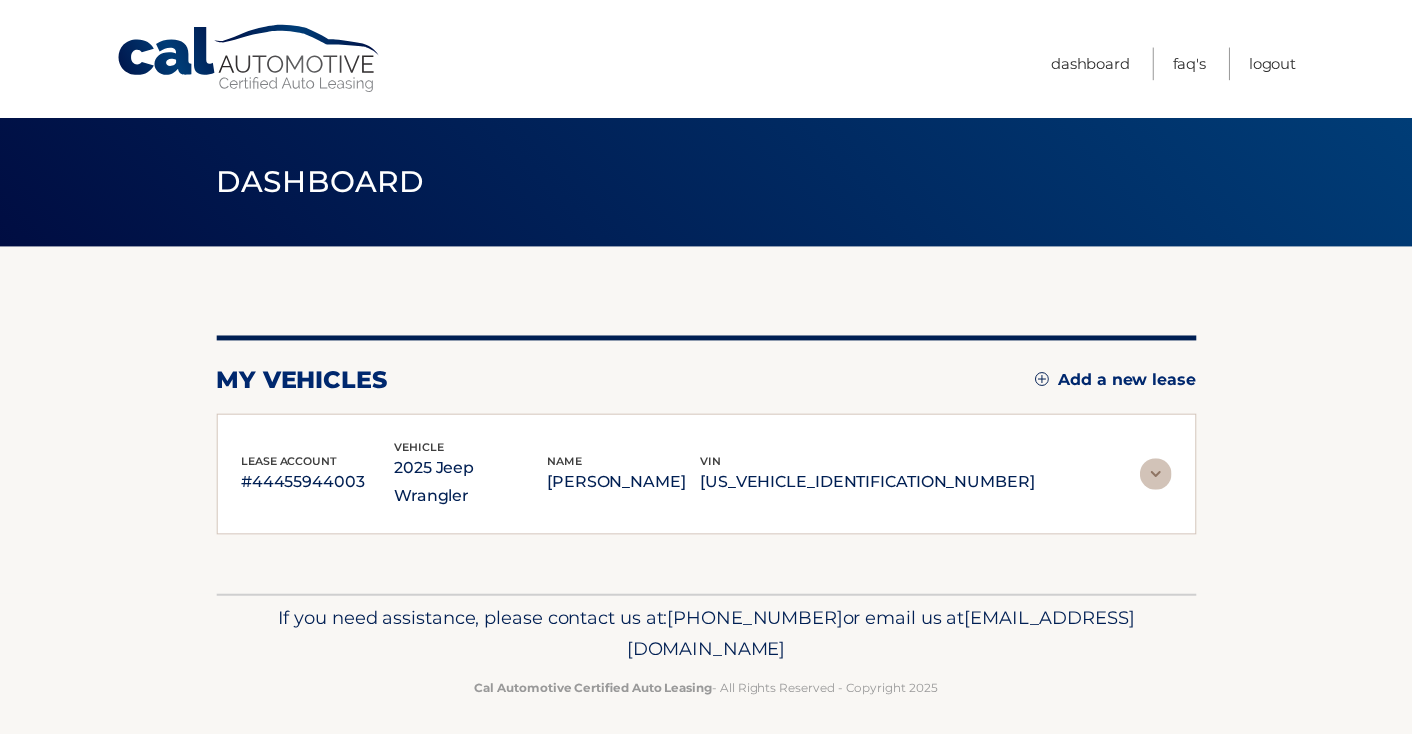scroll, scrollTop: 0, scrollLeft: 0, axis: both 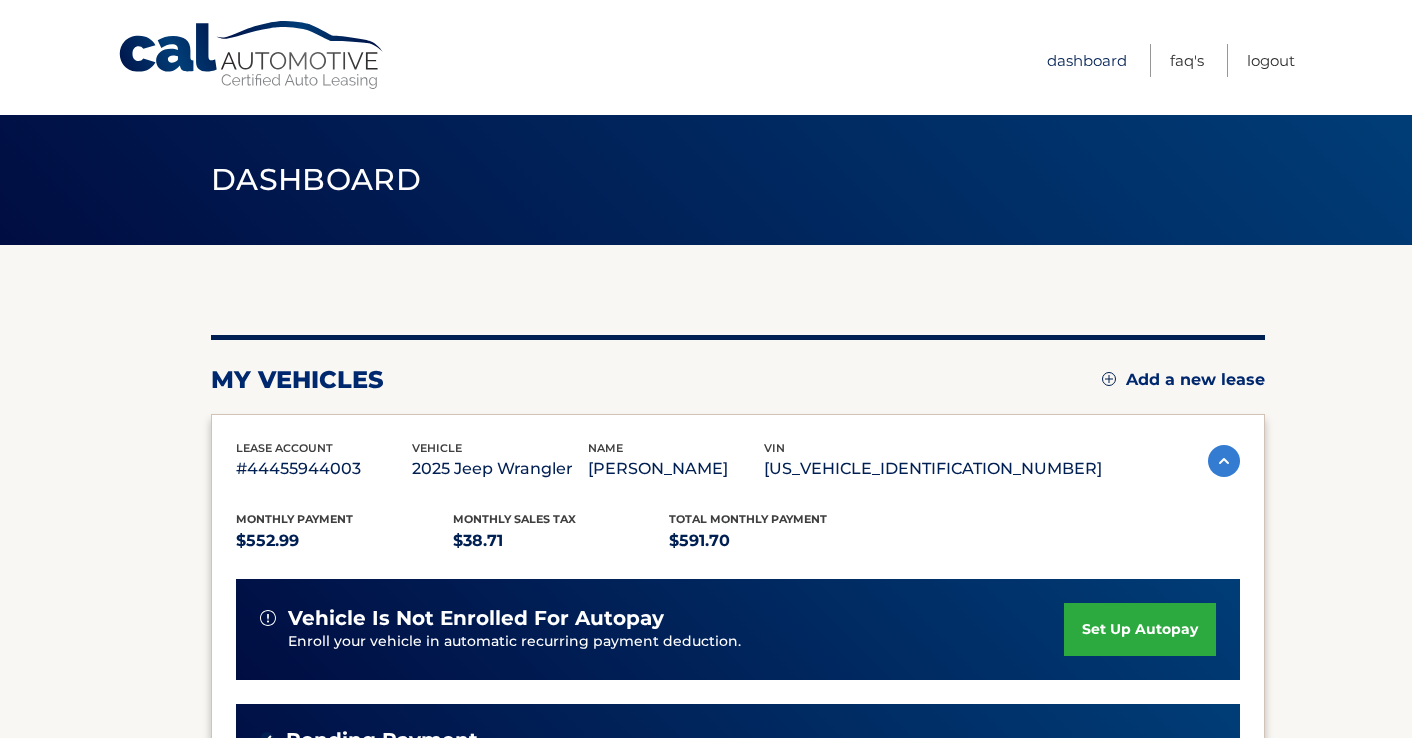 click on "Dashboard" at bounding box center [1087, 60] 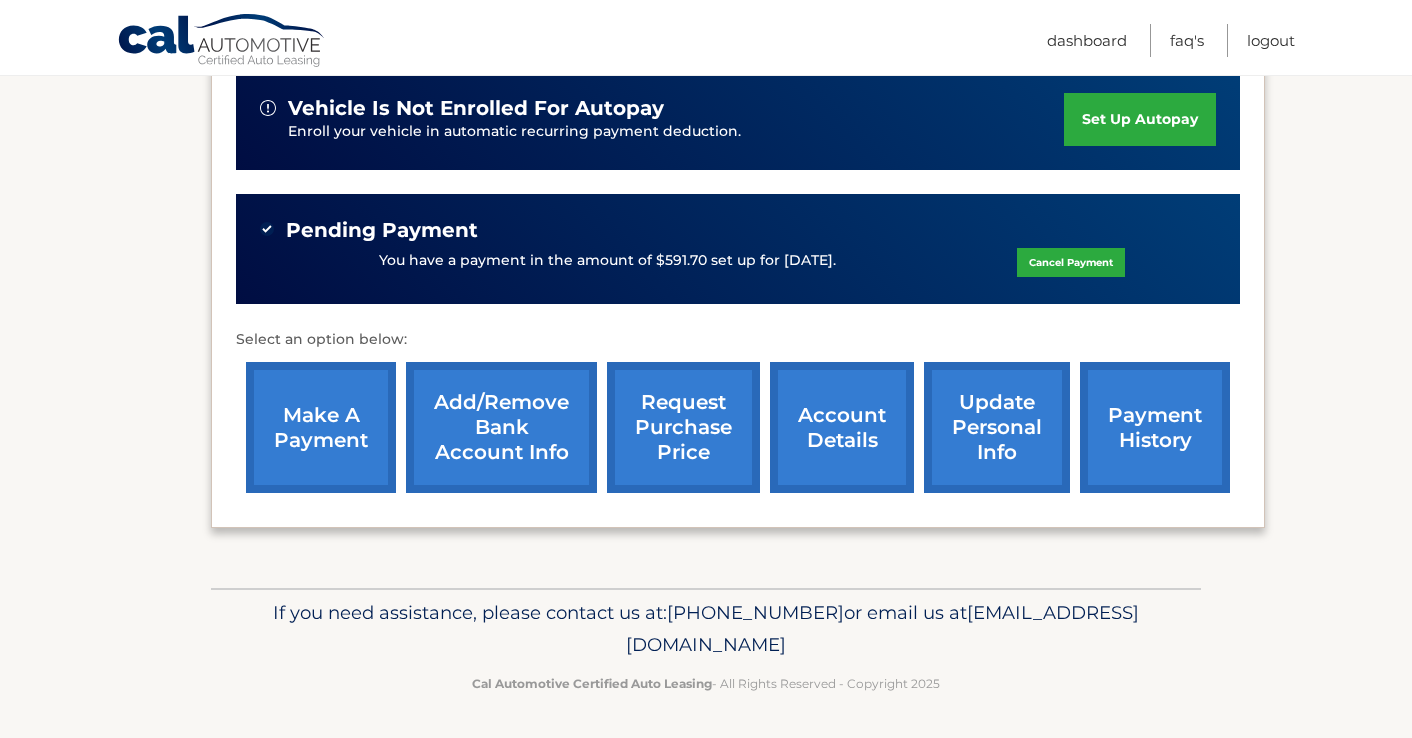 scroll, scrollTop: 512, scrollLeft: 0, axis: vertical 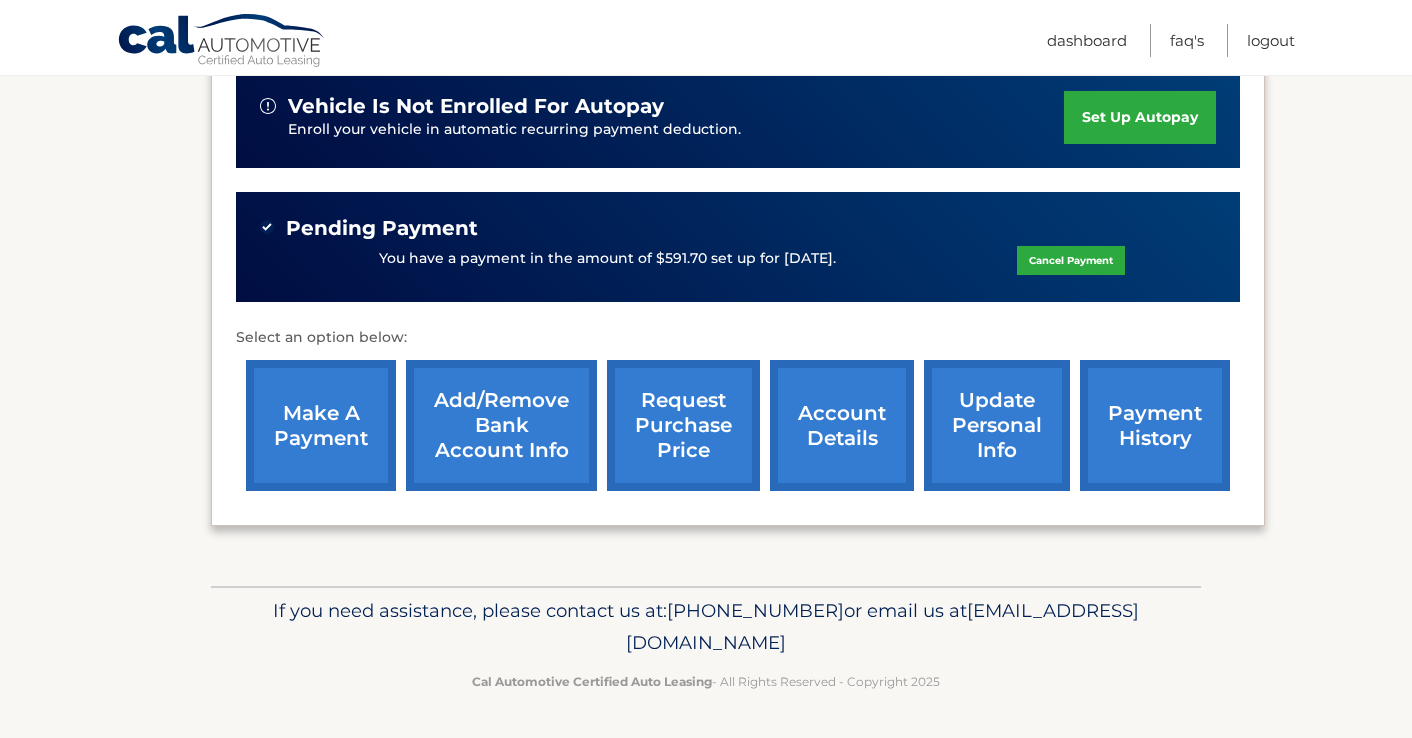 click on "request purchase price" at bounding box center [683, 425] 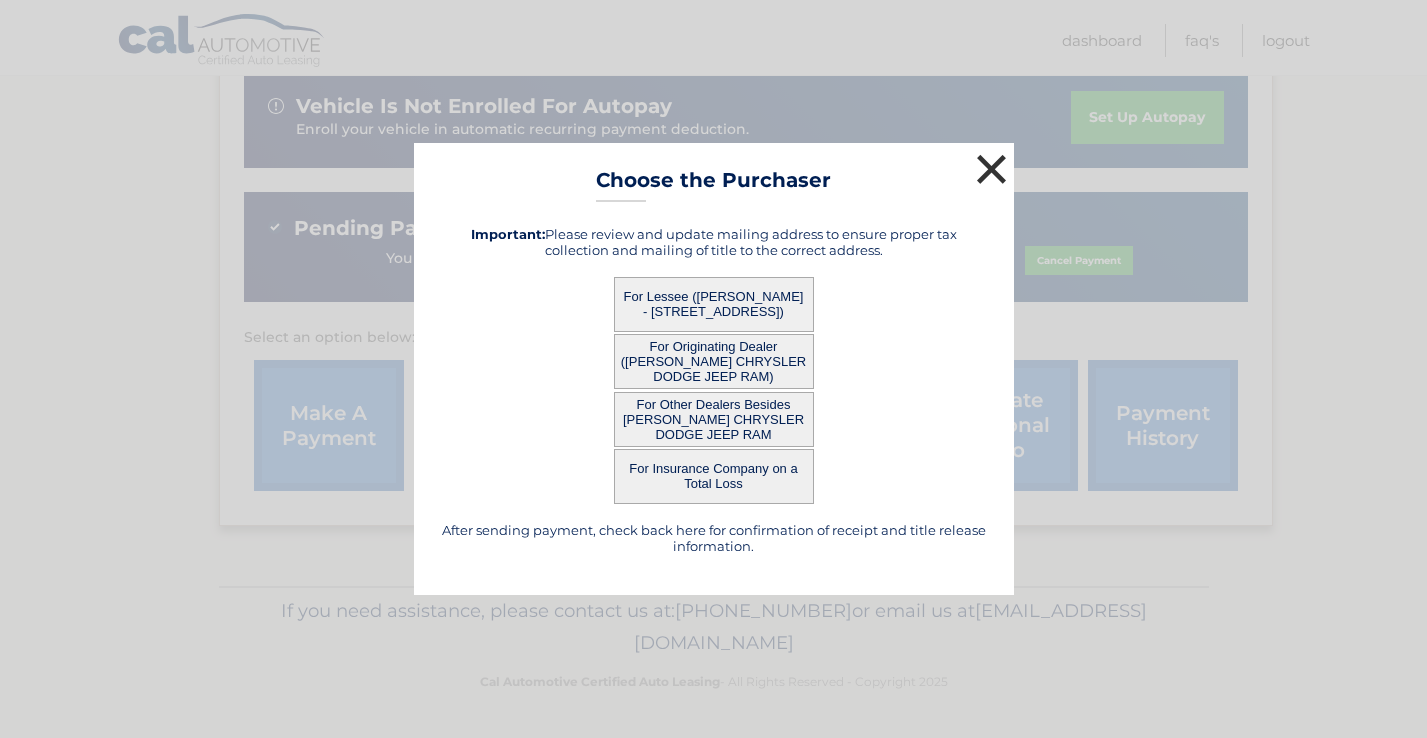 click on "×" at bounding box center [992, 169] 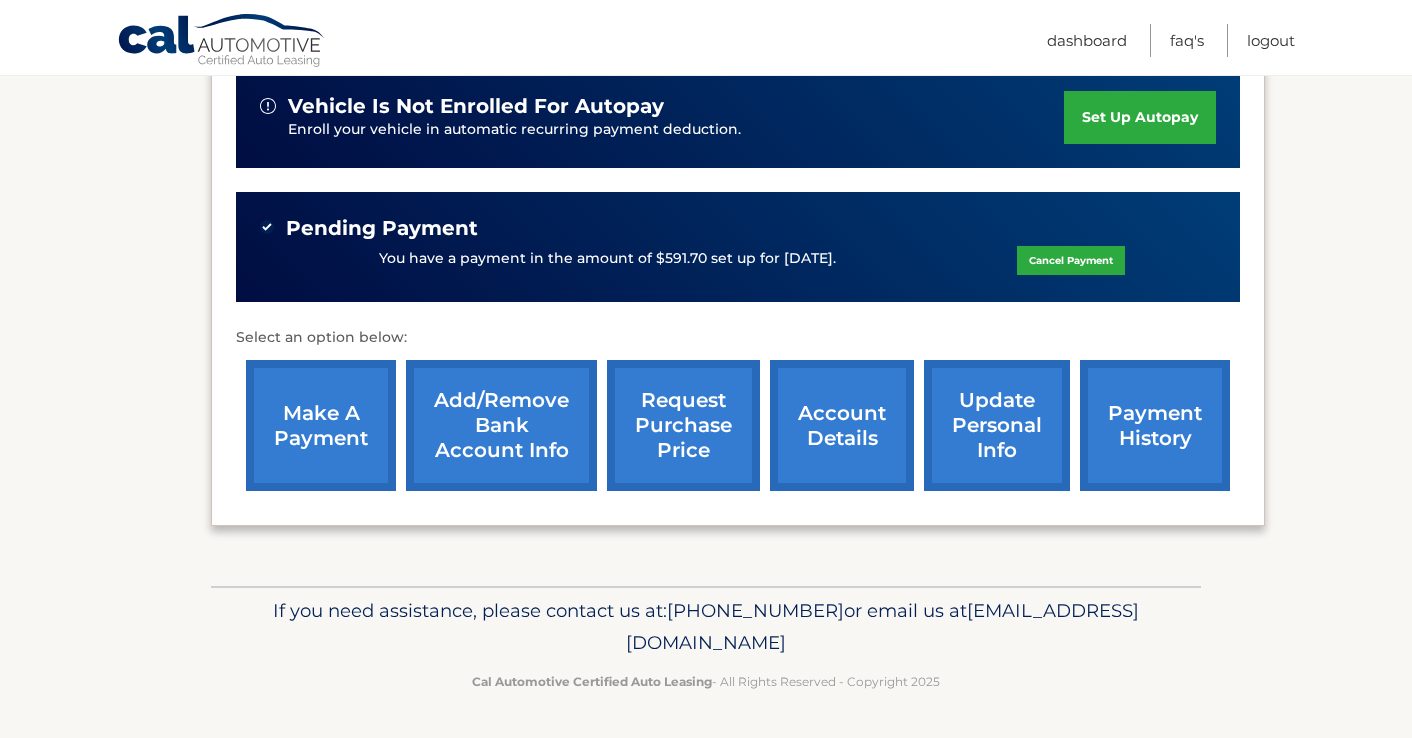 click on "update personal info" at bounding box center [997, 425] 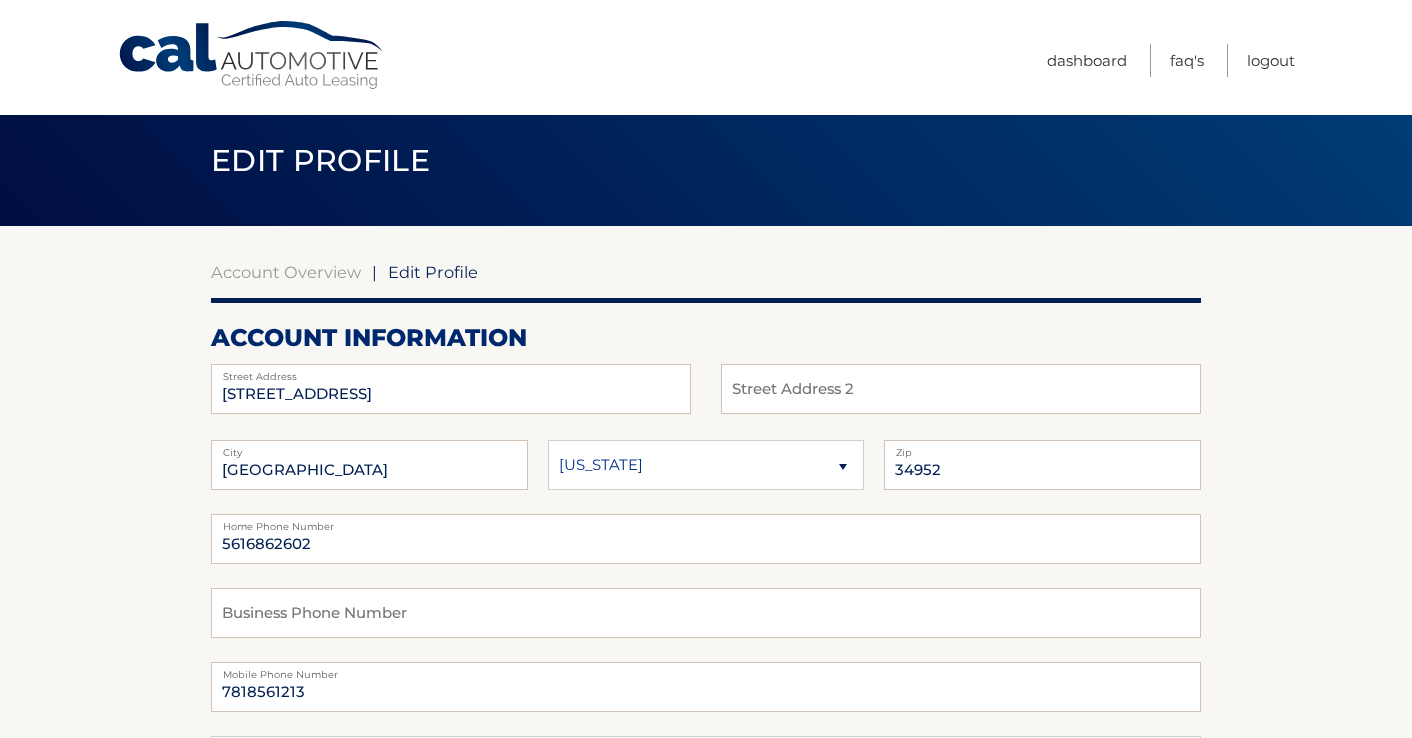 scroll, scrollTop: 0, scrollLeft: 0, axis: both 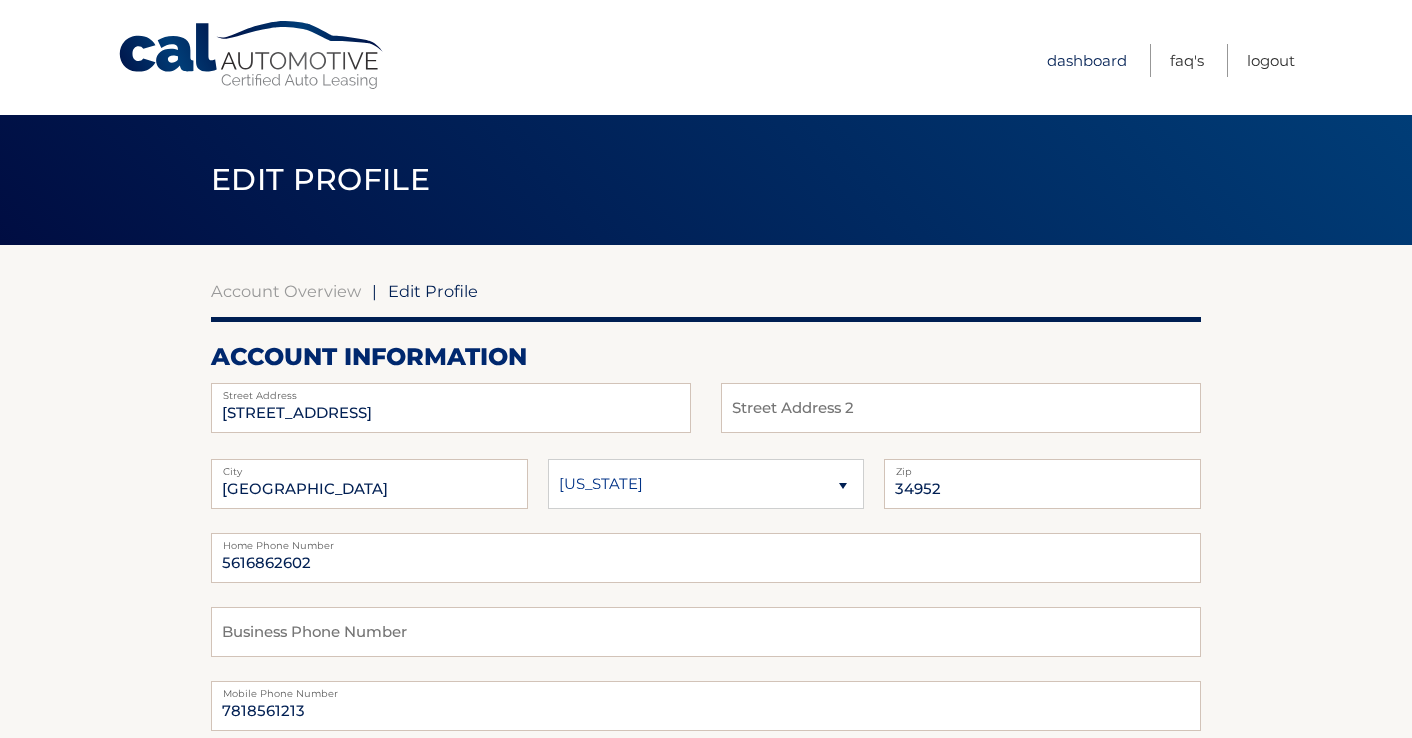 click on "Dashboard" at bounding box center [1087, 60] 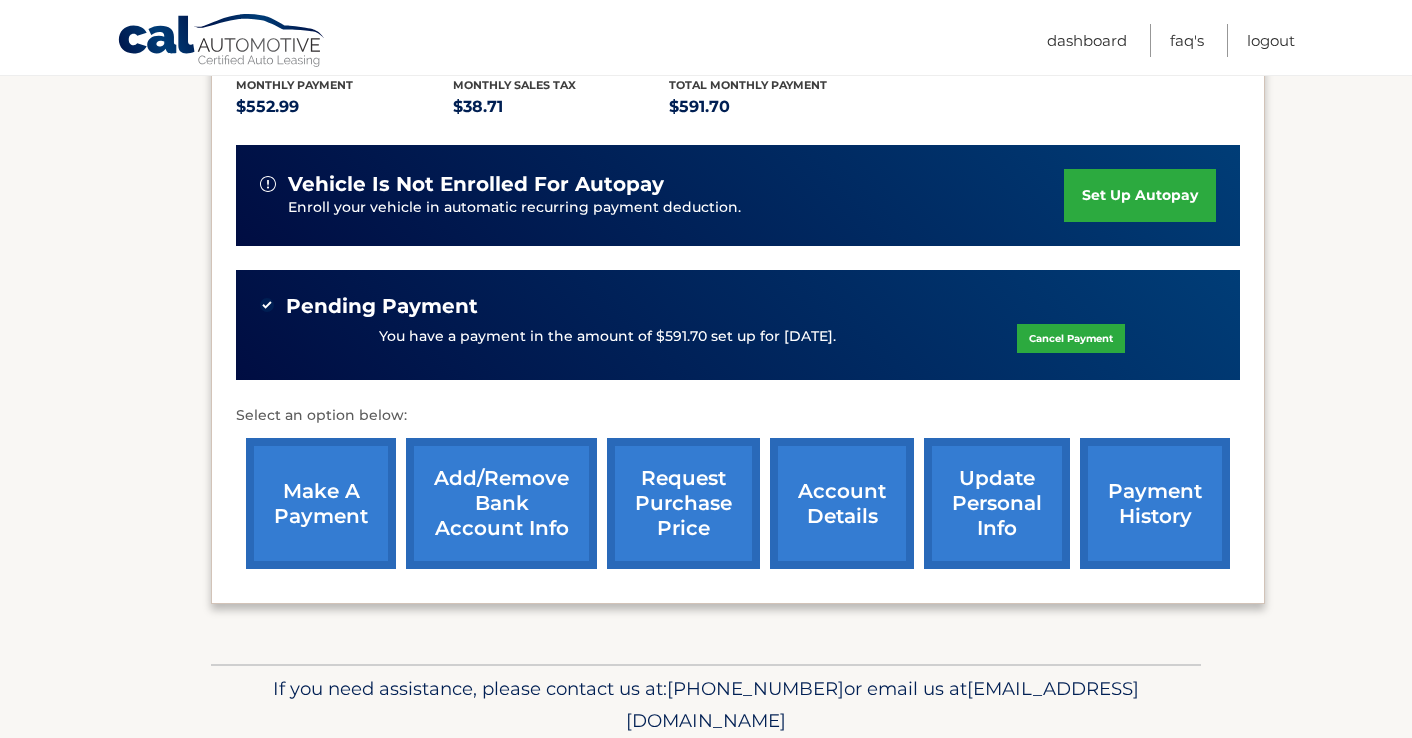 scroll, scrollTop: 500, scrollLeft: 0, axis: vertical 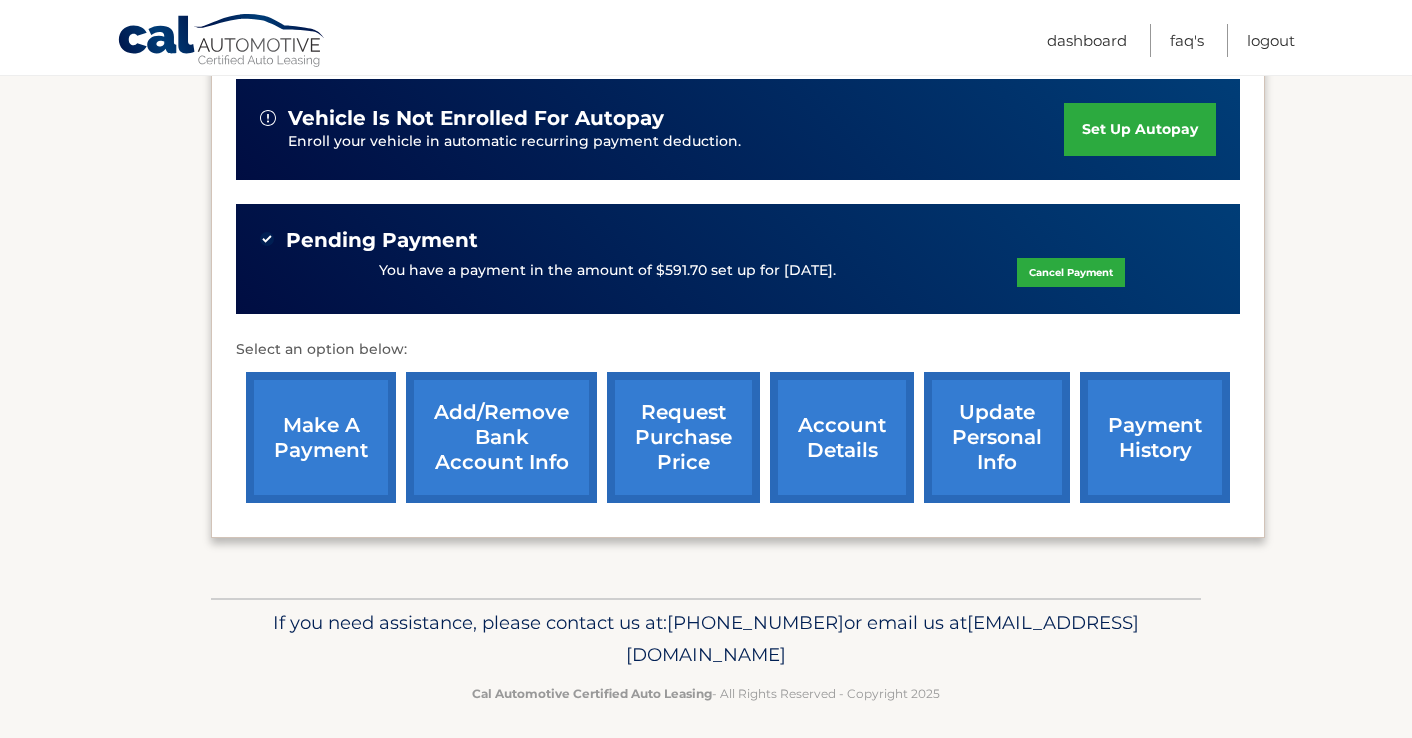 click on "account details" at bounding box center [842, 437] 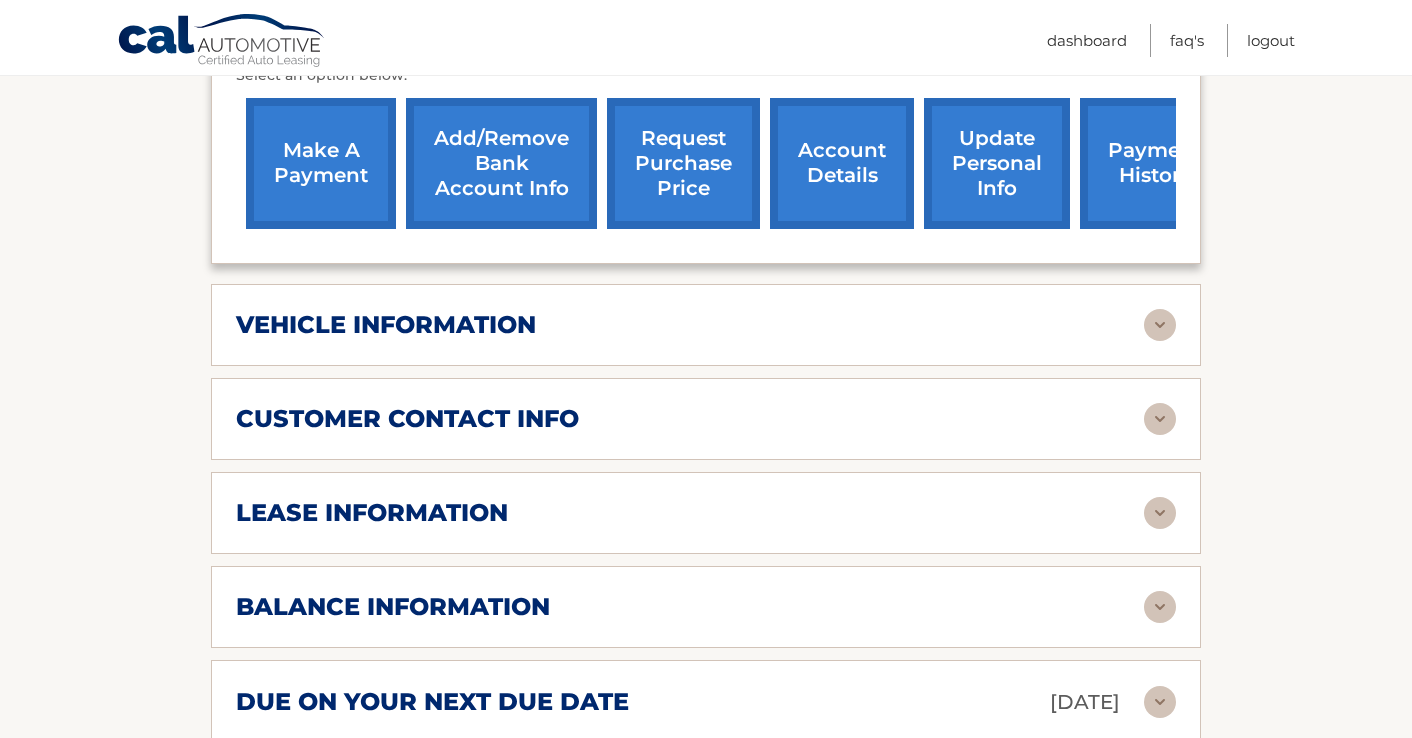 scroll, scrollTop: 729, scrollLeft: 0, axis: vertical 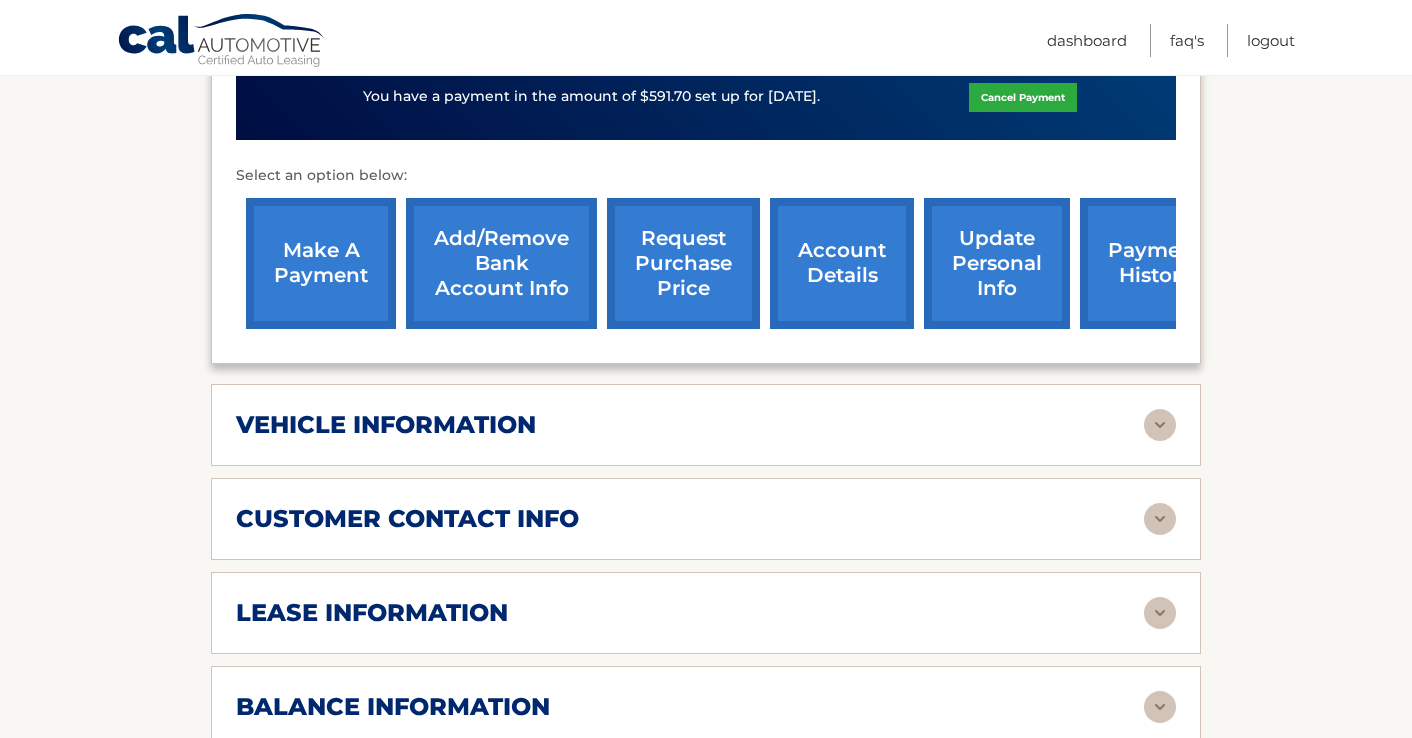 click at bounding box center (1160, 425) 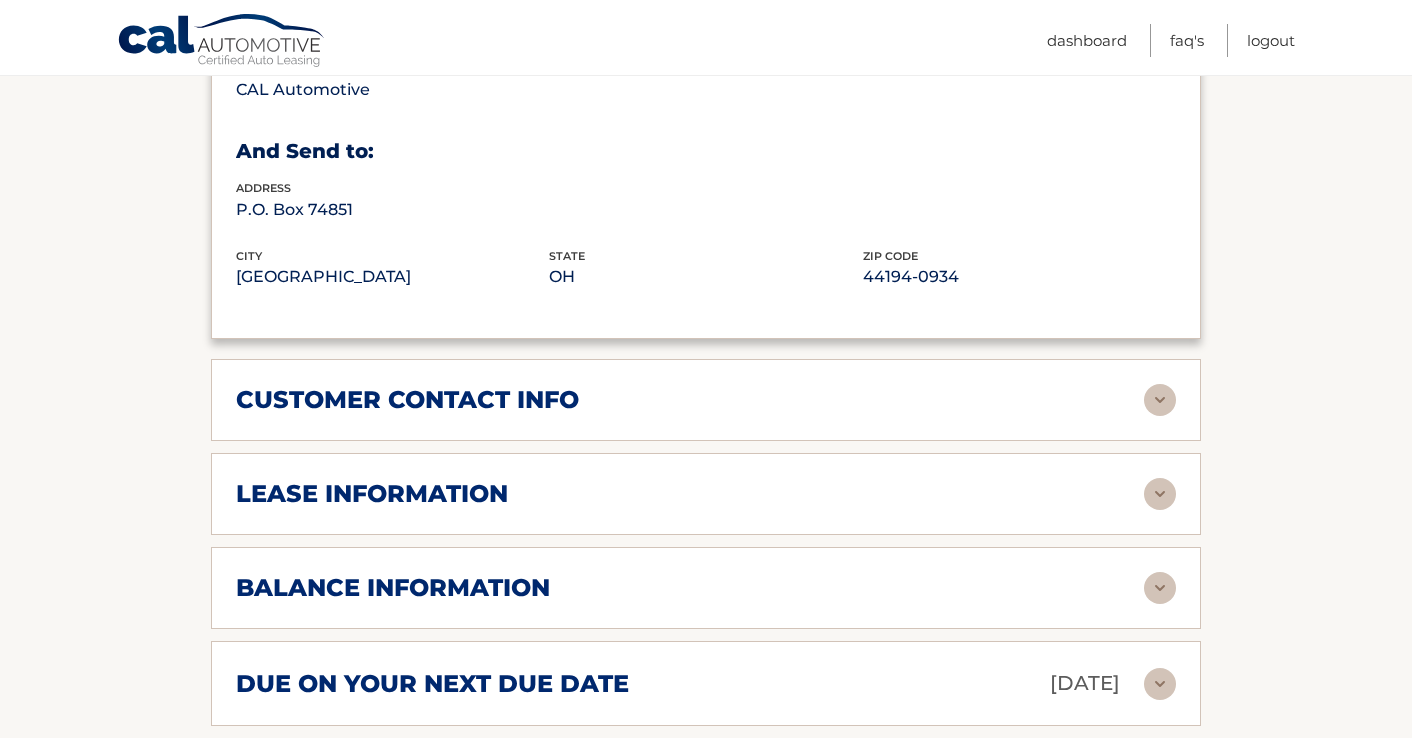 scroll, scrollTop: 1429, scrollLeft: 0, axis: vertical 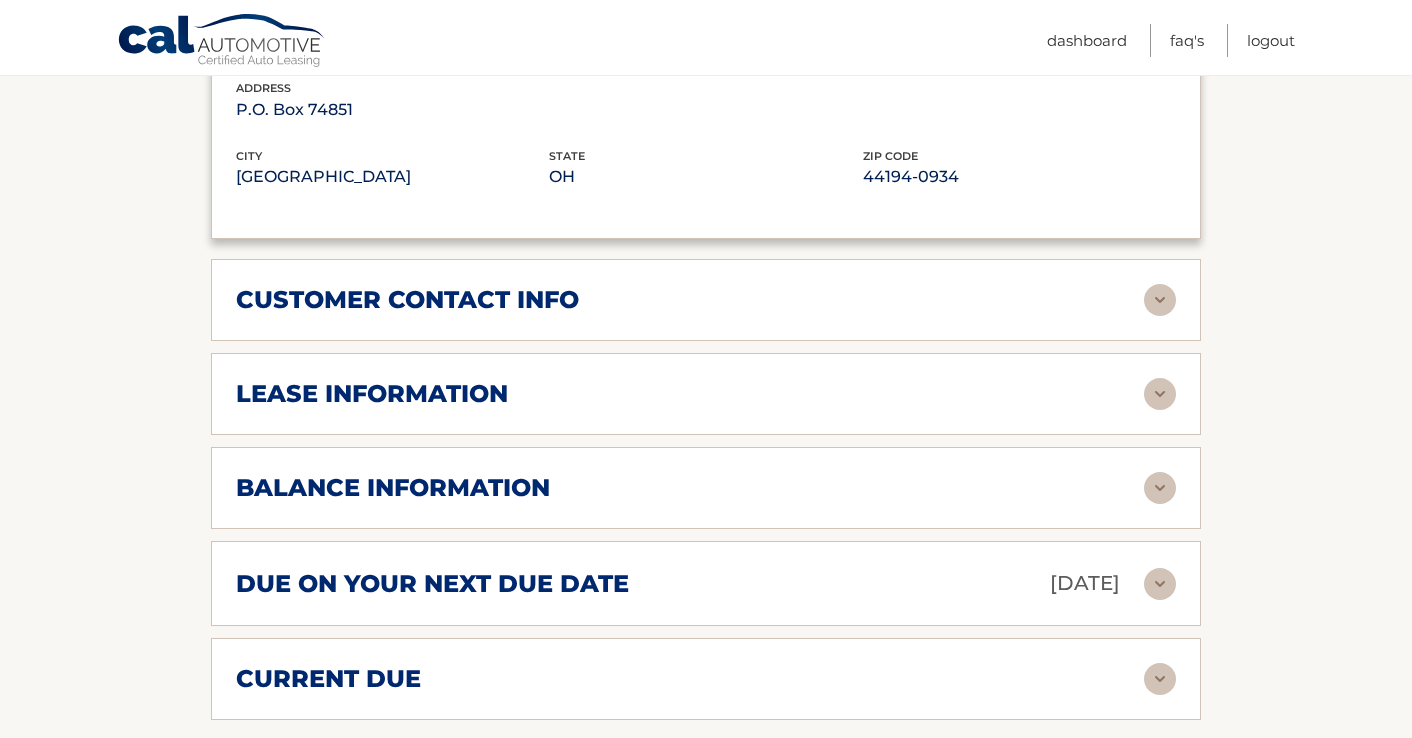 click at bounding box center [1160, 394] 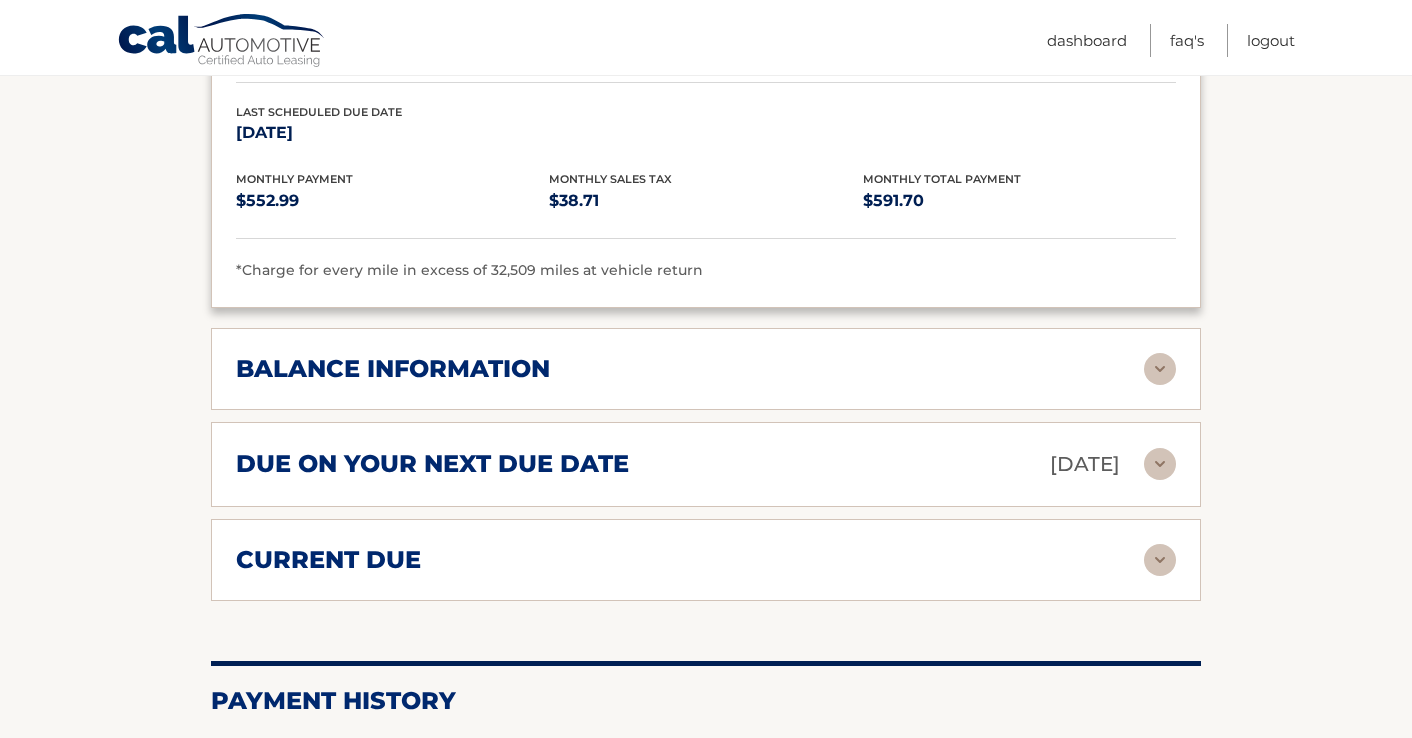 scroll, scrollTop: 1929, scrollLeft: 0, axis: vertical 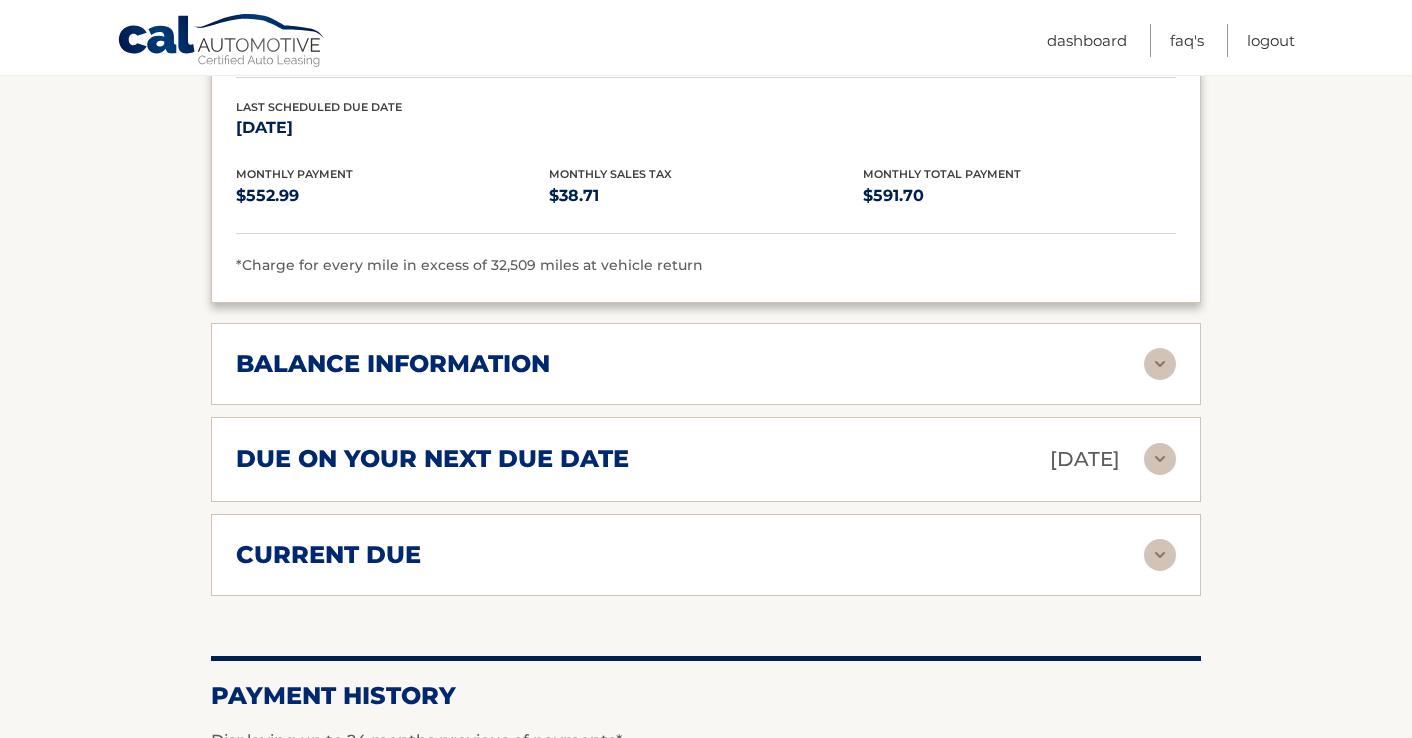 click at bounding box center [1160, 364] 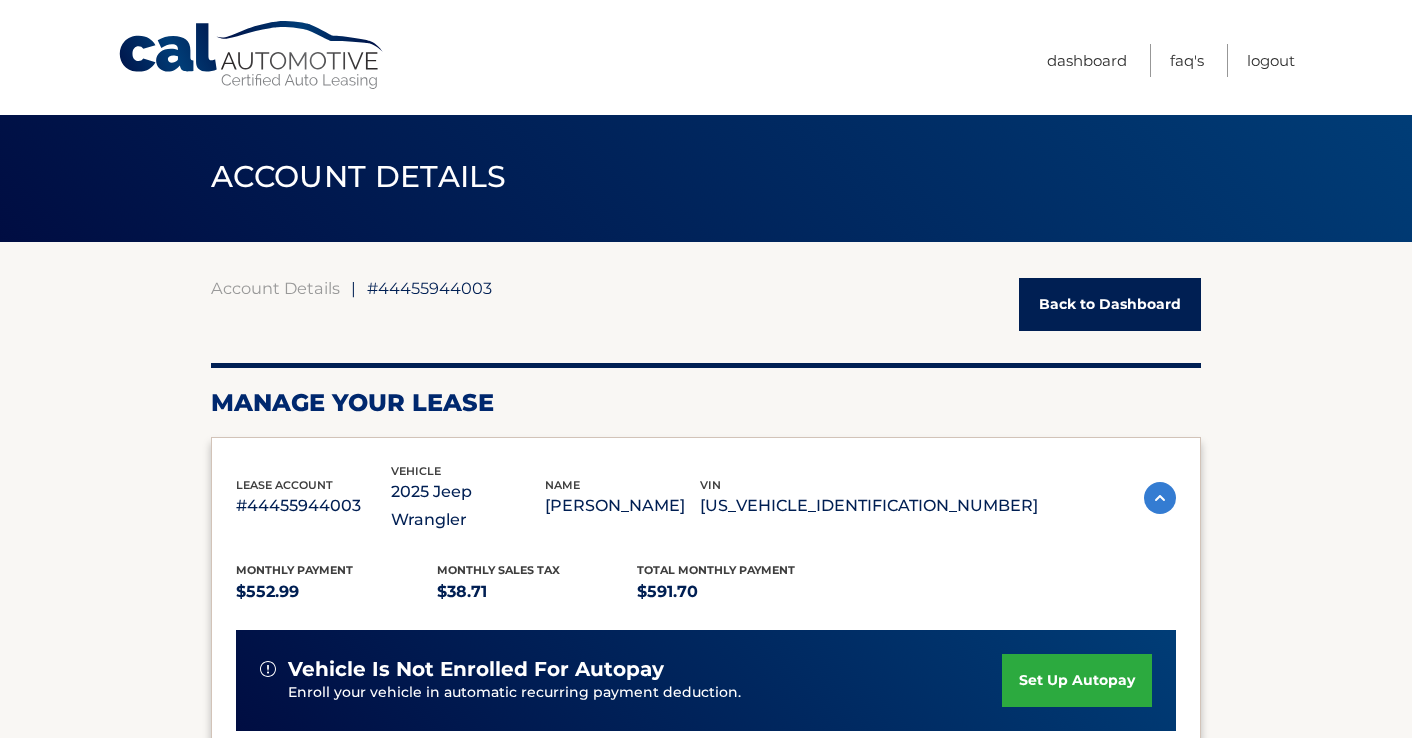scroll, scrollTop: 0, scrollLeft: 0, axis: both 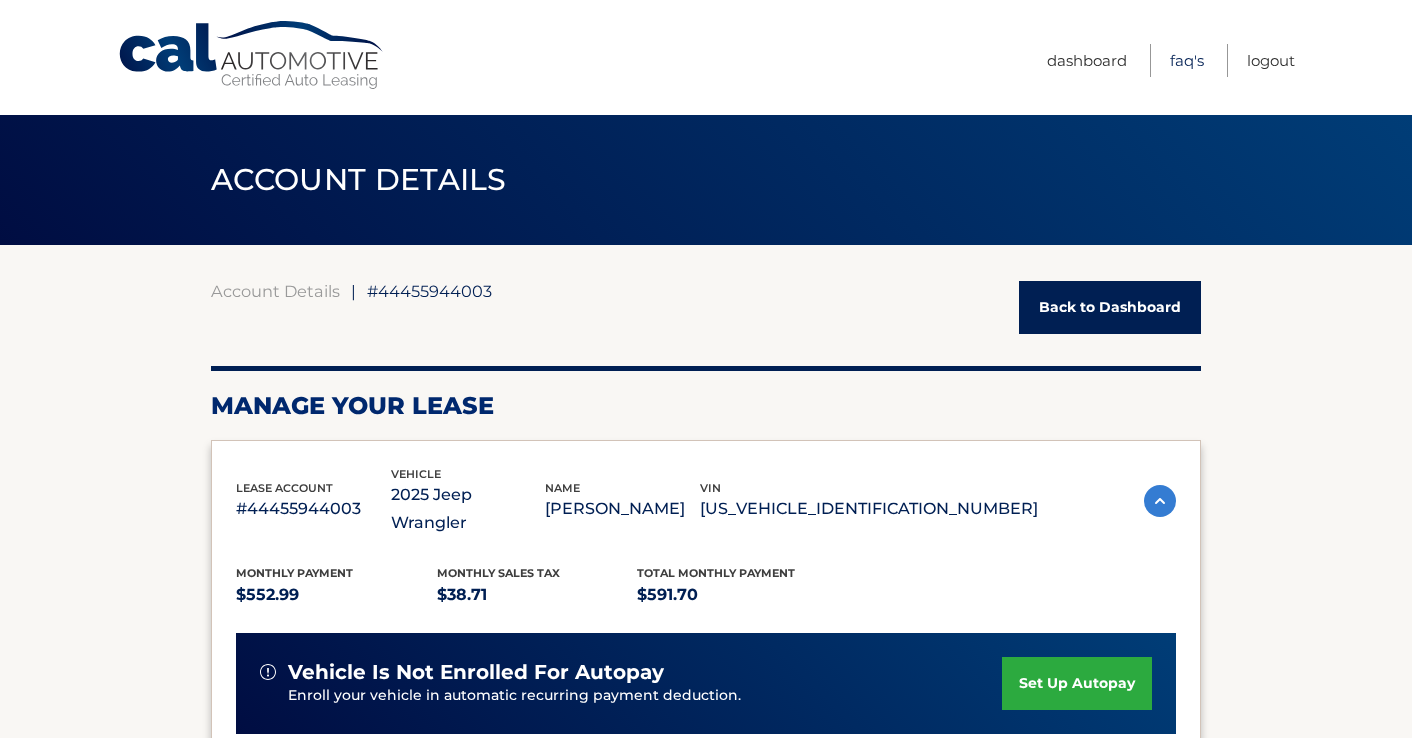 click on "FAQ's" at bounding box center (1187, 60) 